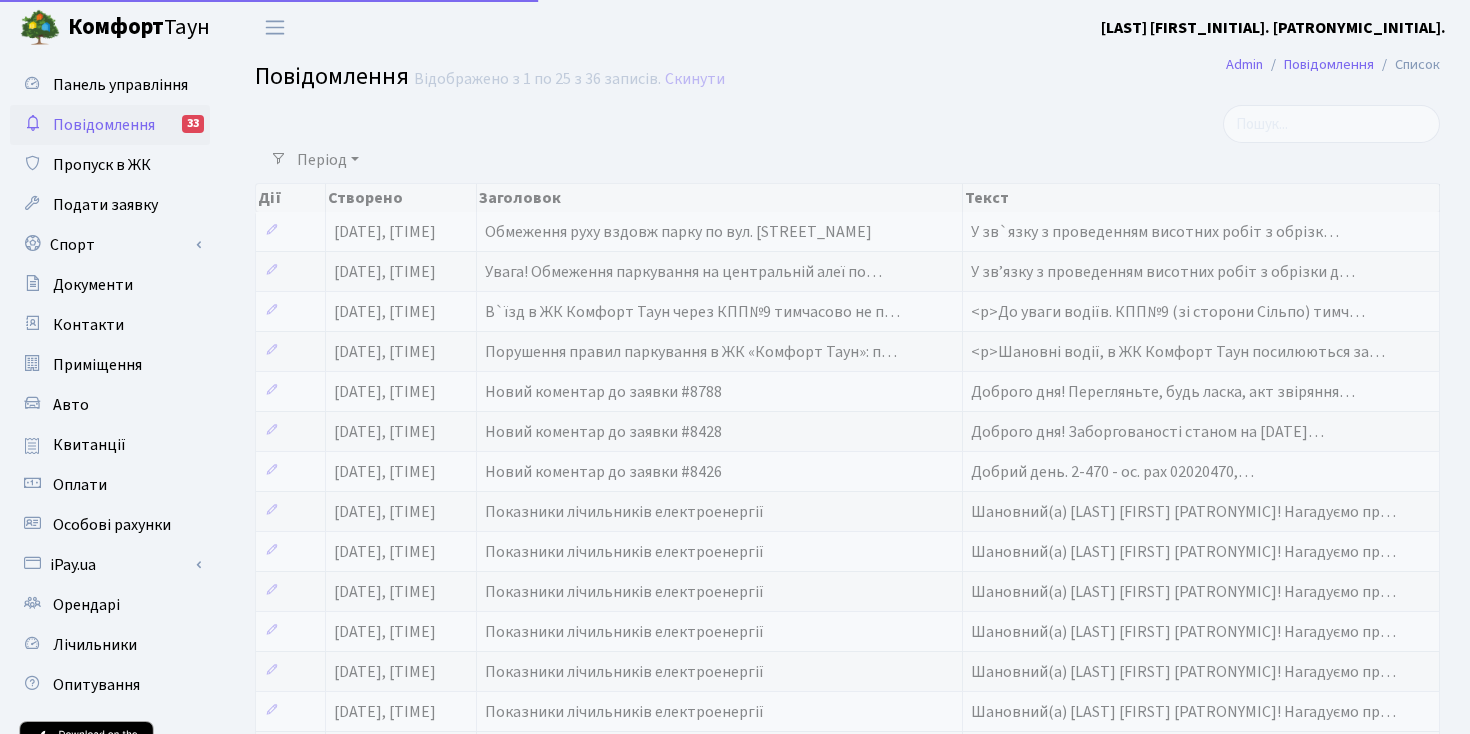 select on "25" 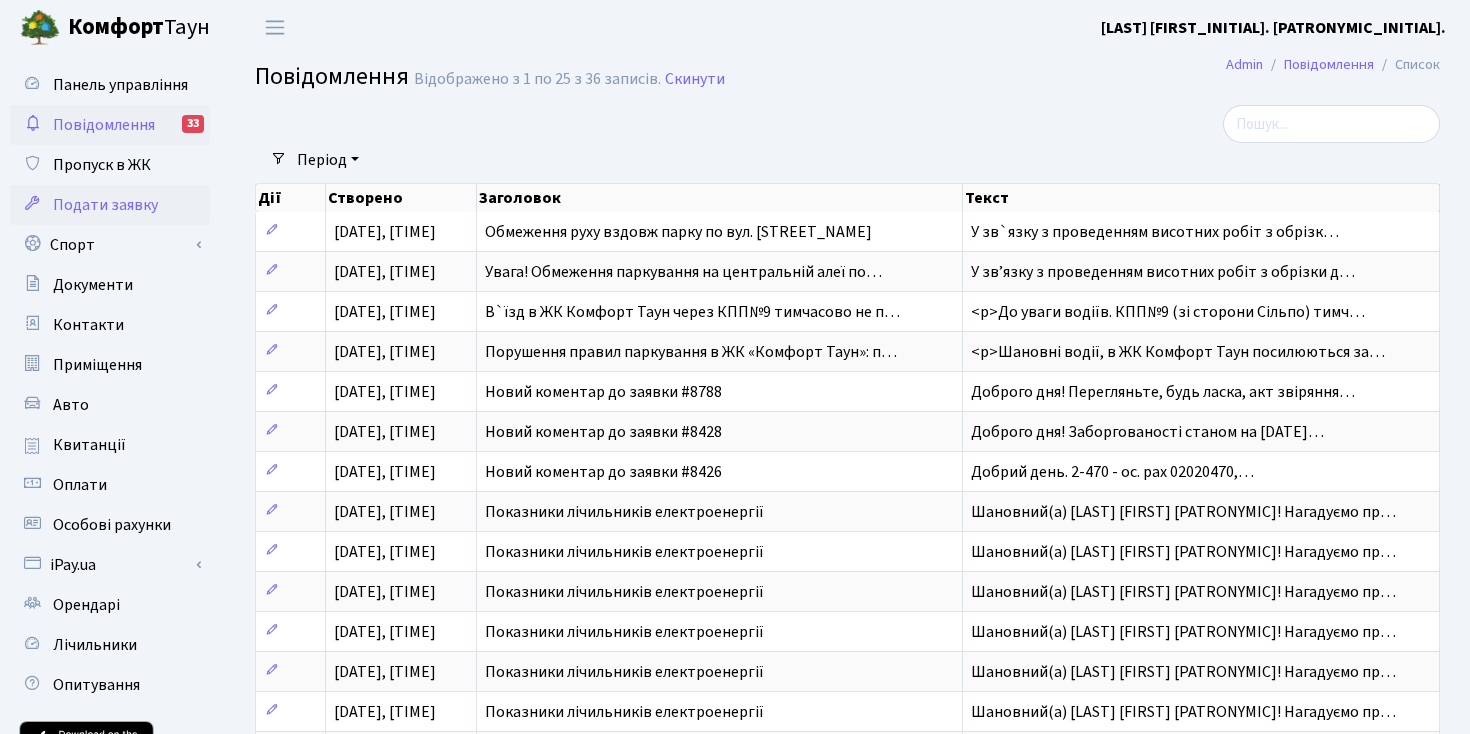 click on "Подати заявку" at bounding box center (105, 205) 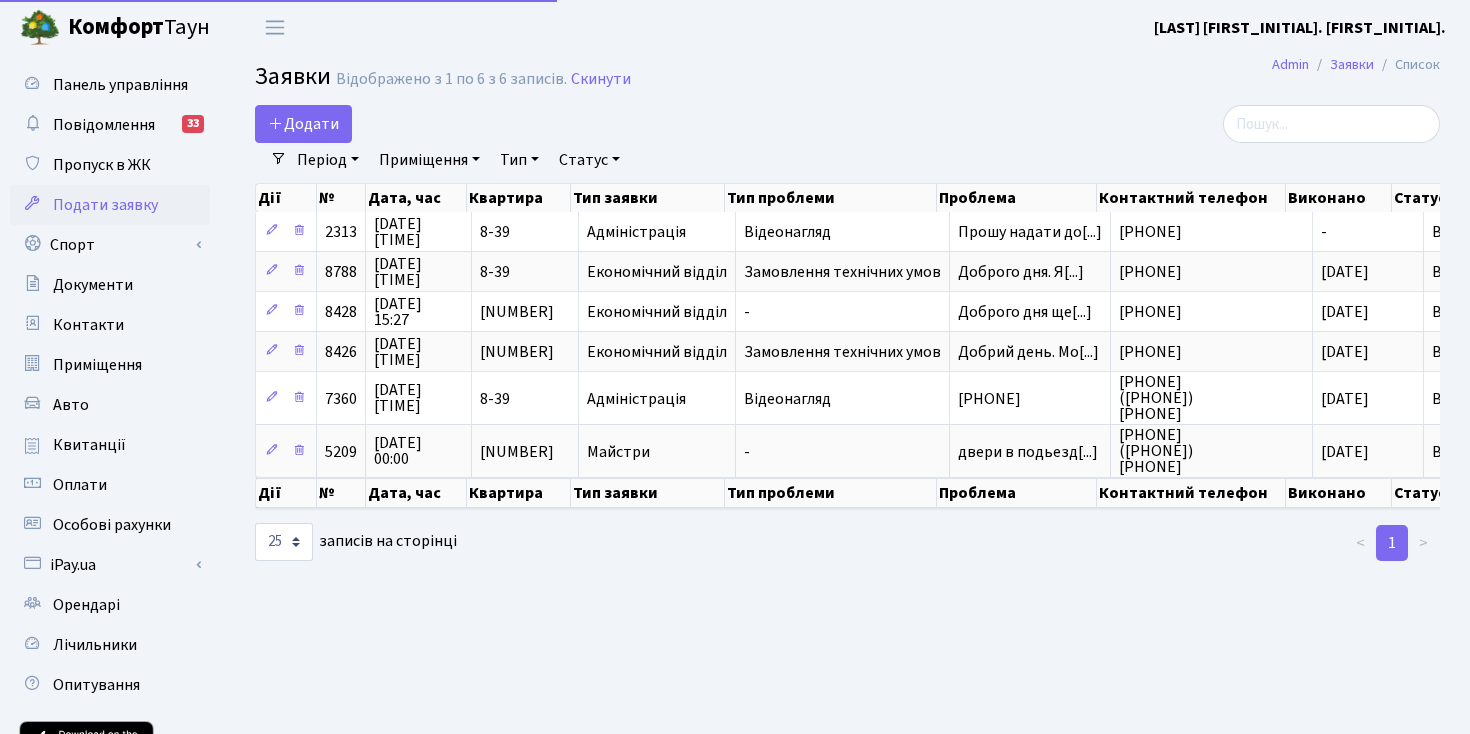 select on "25" 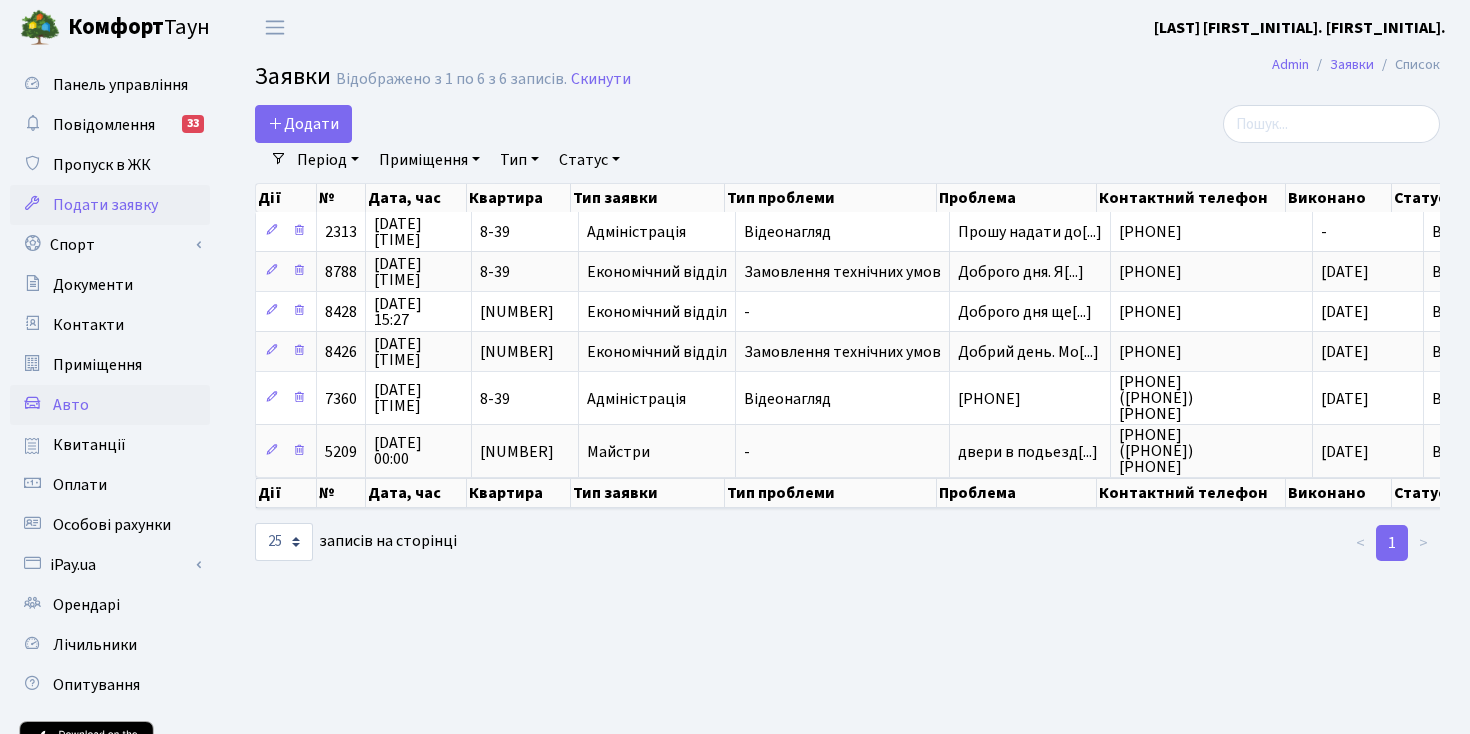 click on "Авто" at bounding box center (110, 405) 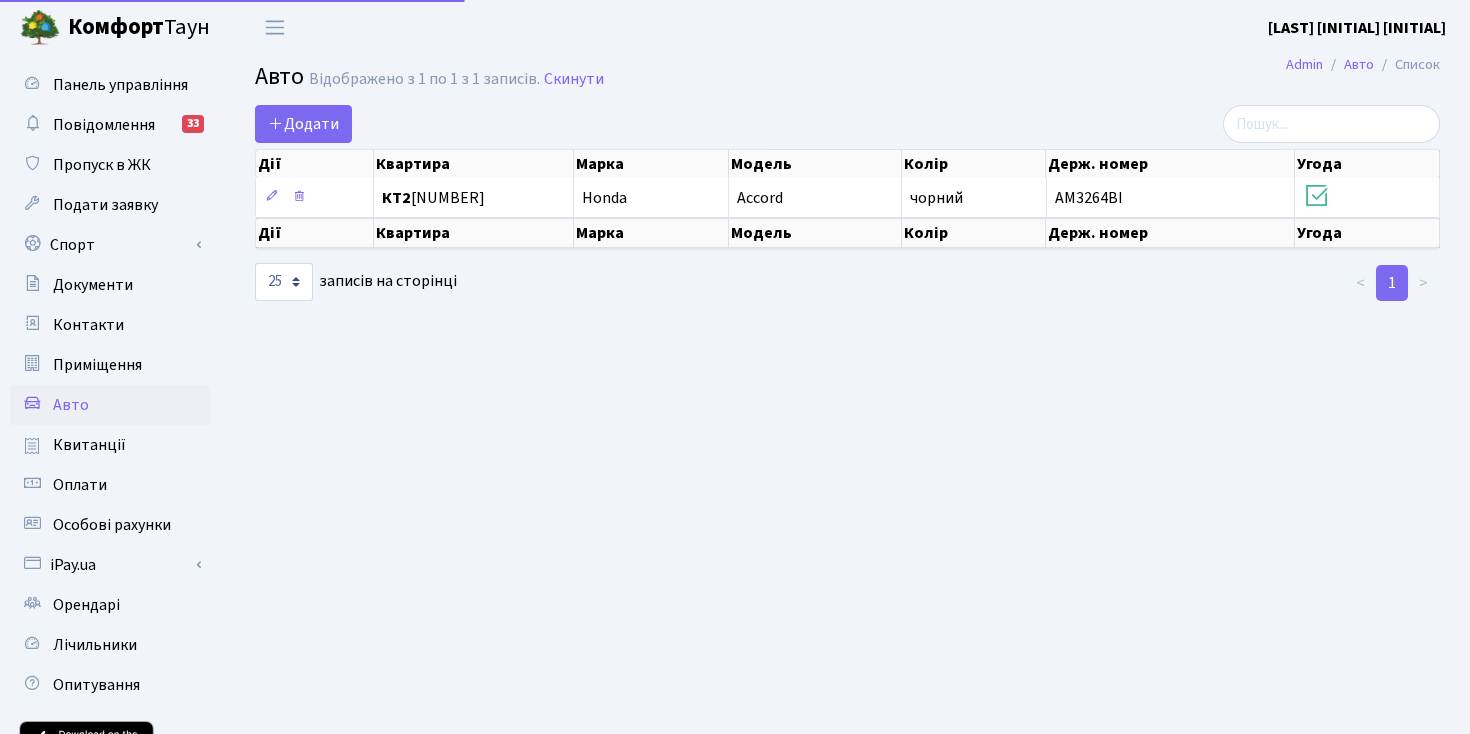 select on "25" 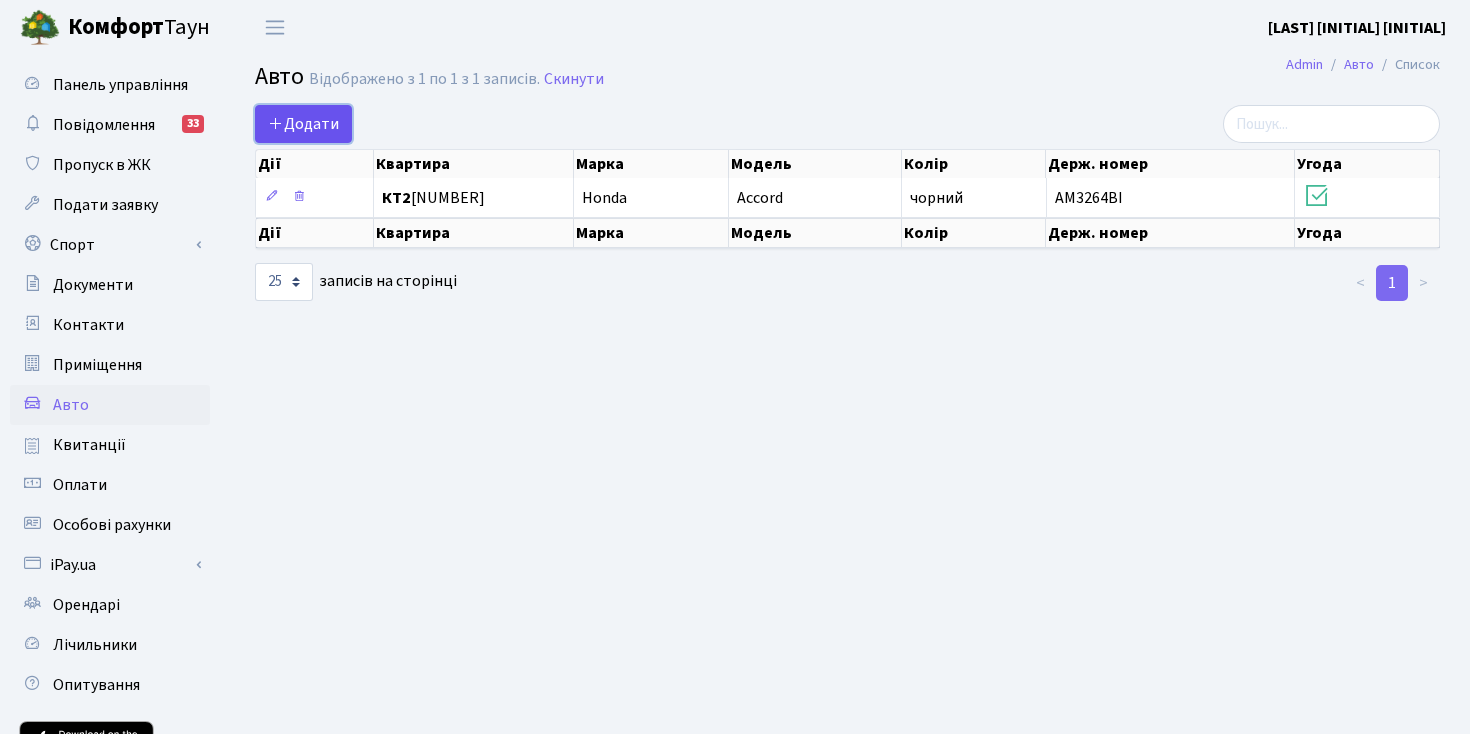 click on "Додати" at bounding box center (303, 124) 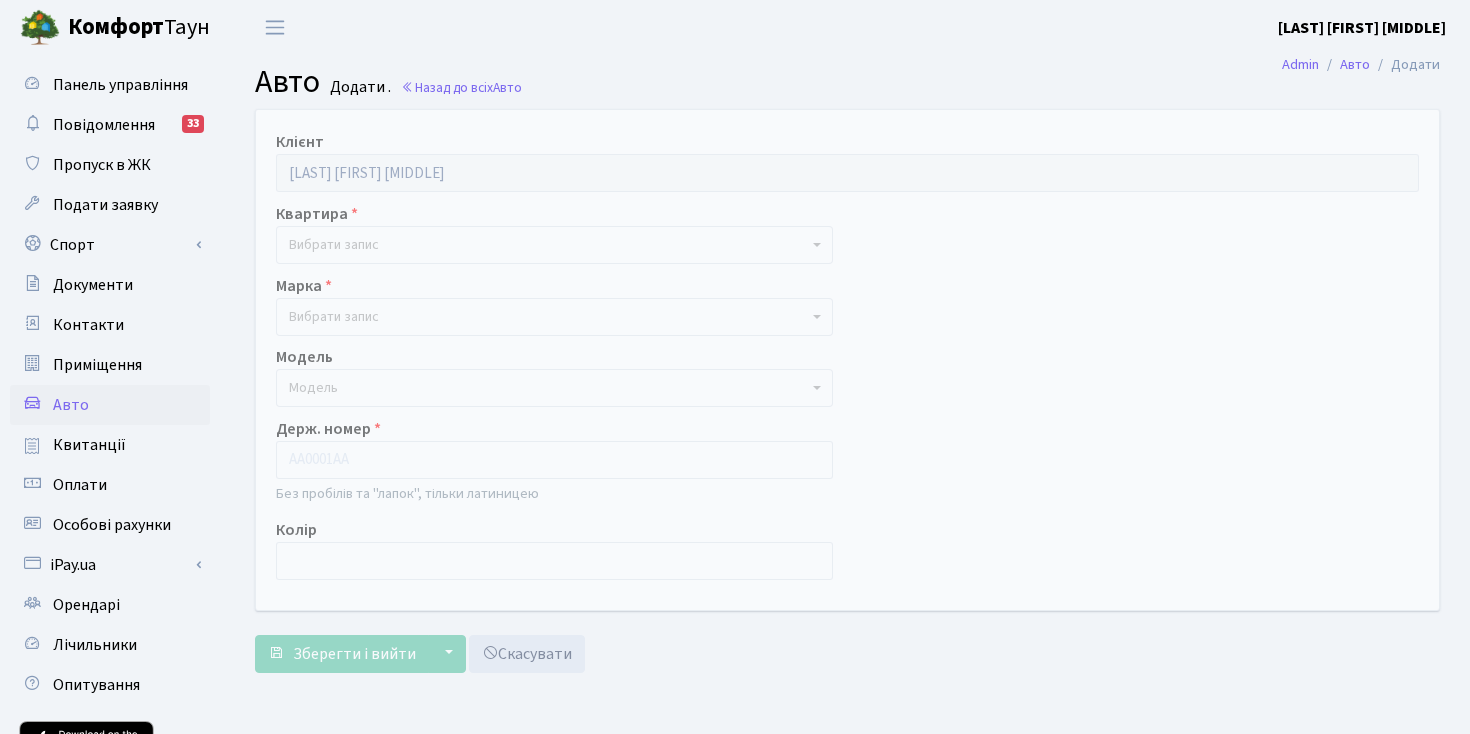scroll, scrollTop: 0, scrollLeft: 0, axis: both 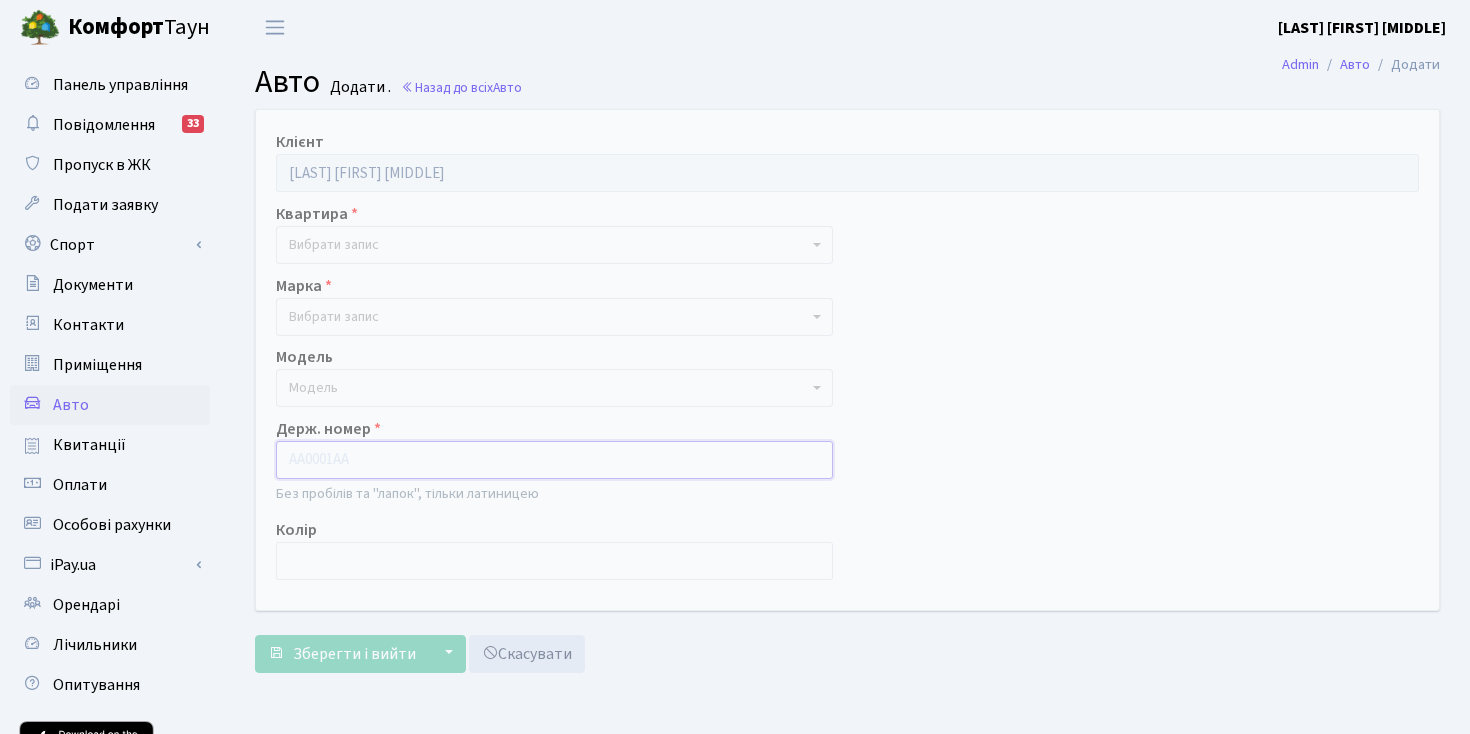 click at bounding box center [554, 460] 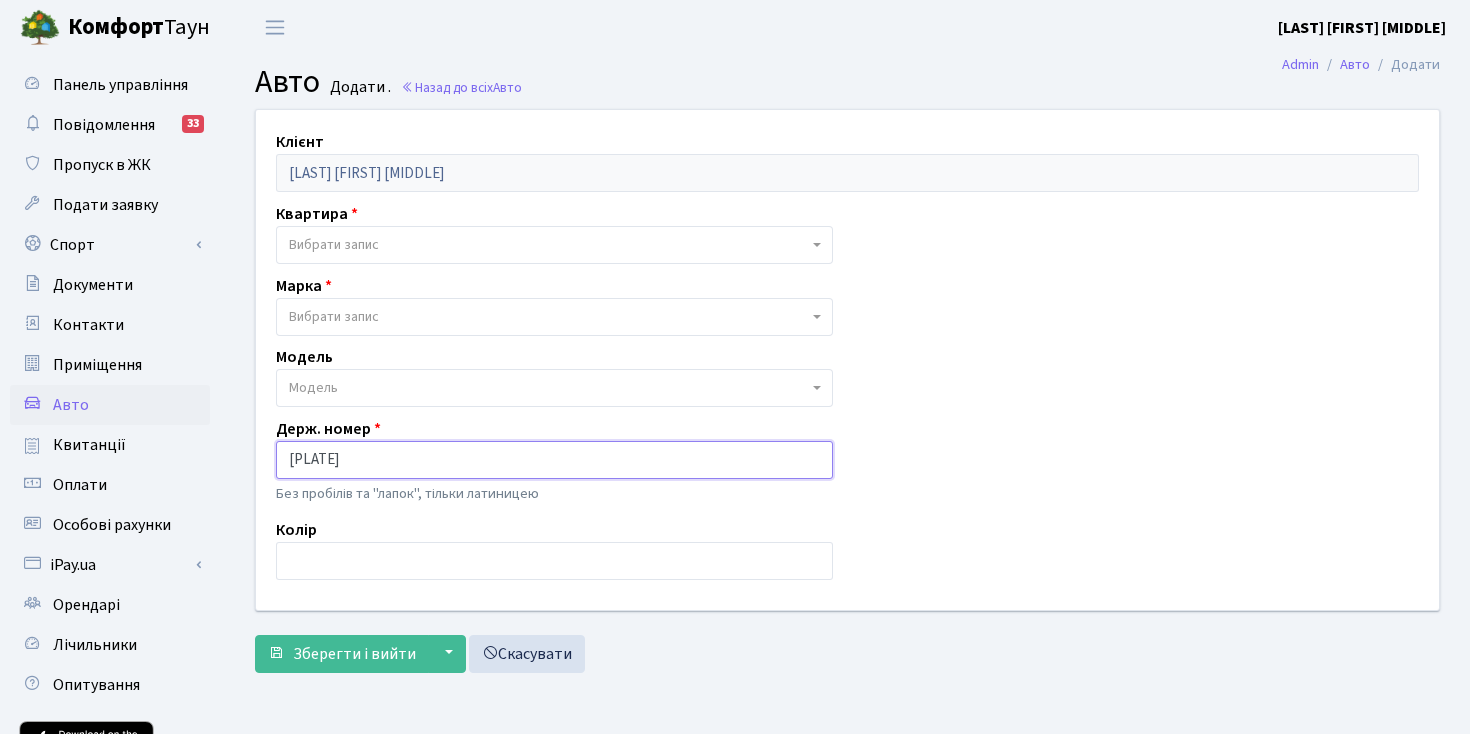 click on "Ax1832MH" at bounding box center [554, 460] 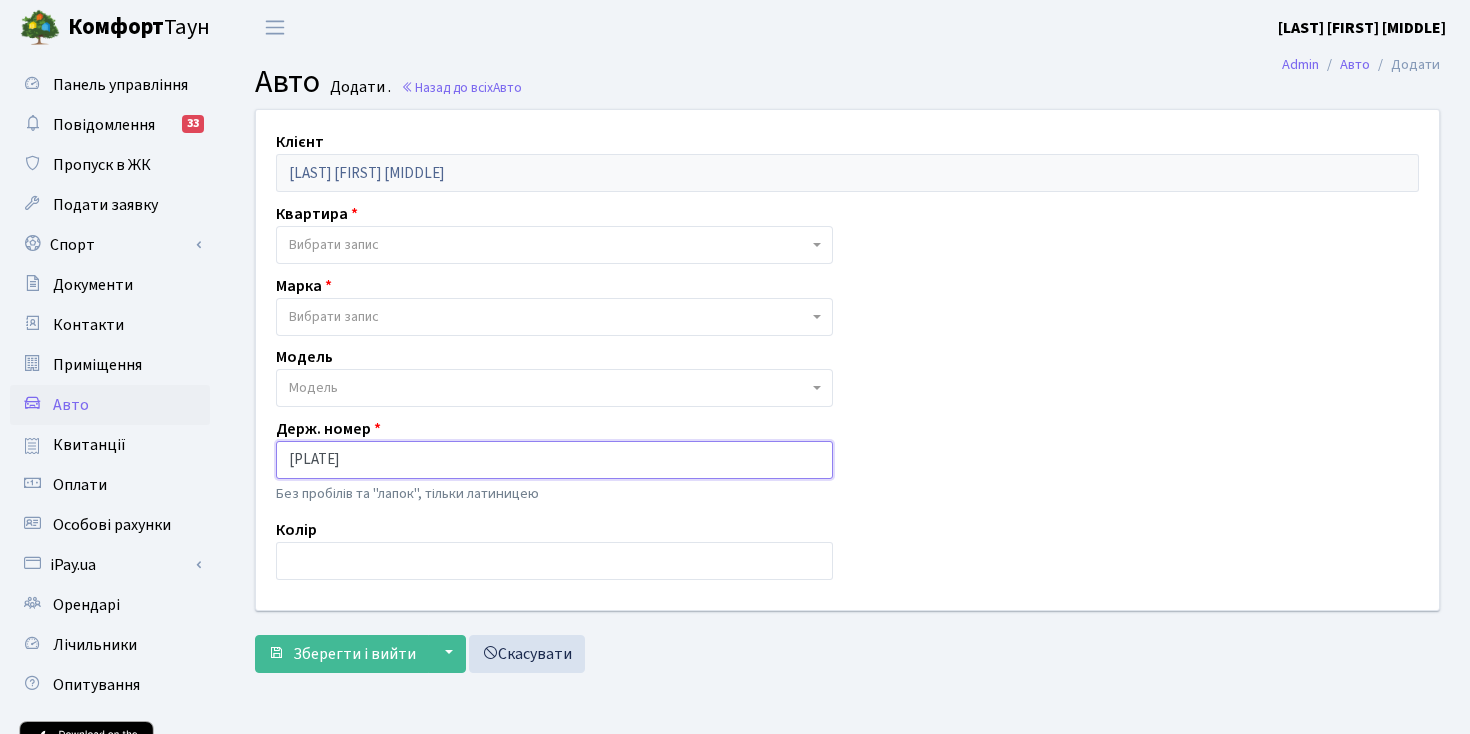 type on "AX1832MH" 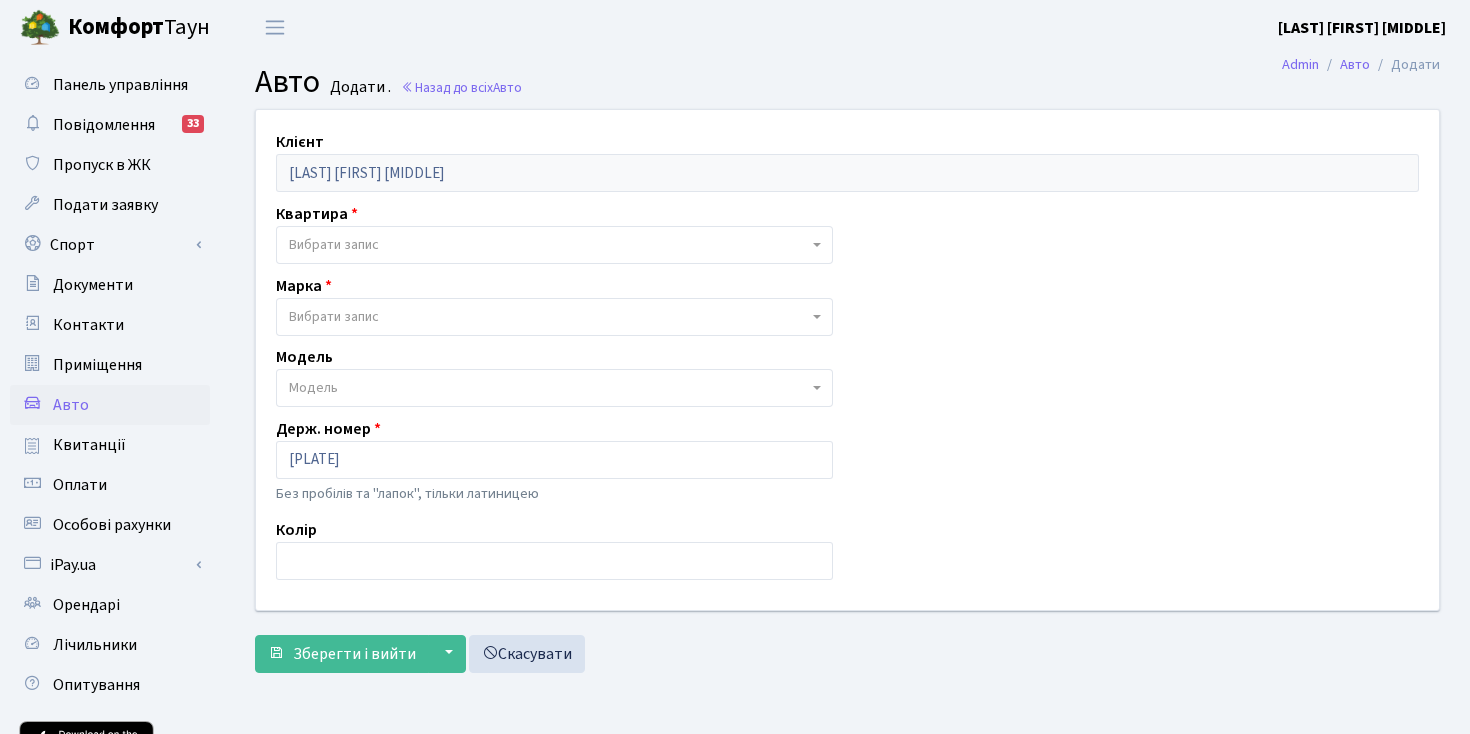 click on "Вибрати запис" at bounding box center (334, 317) 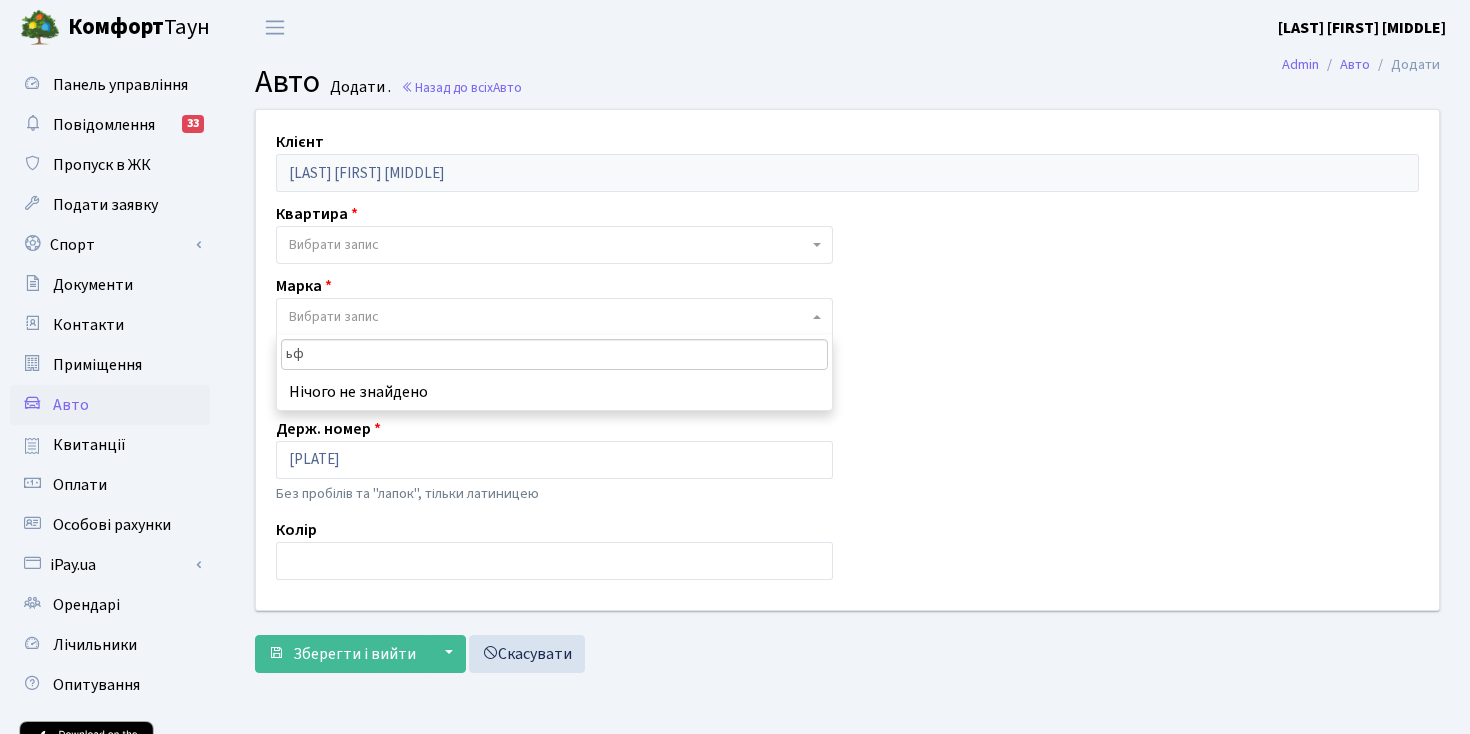 type on "ь" 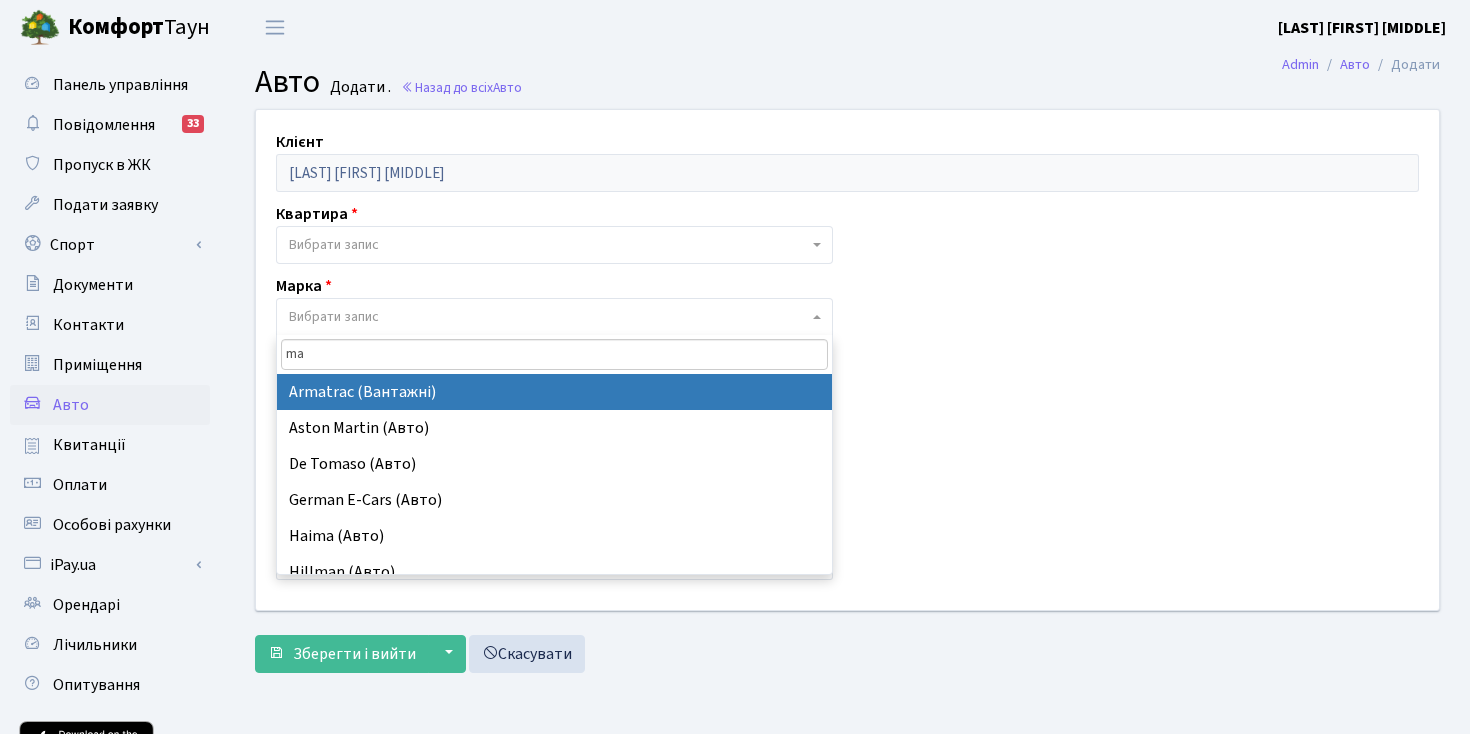 type on "maz" 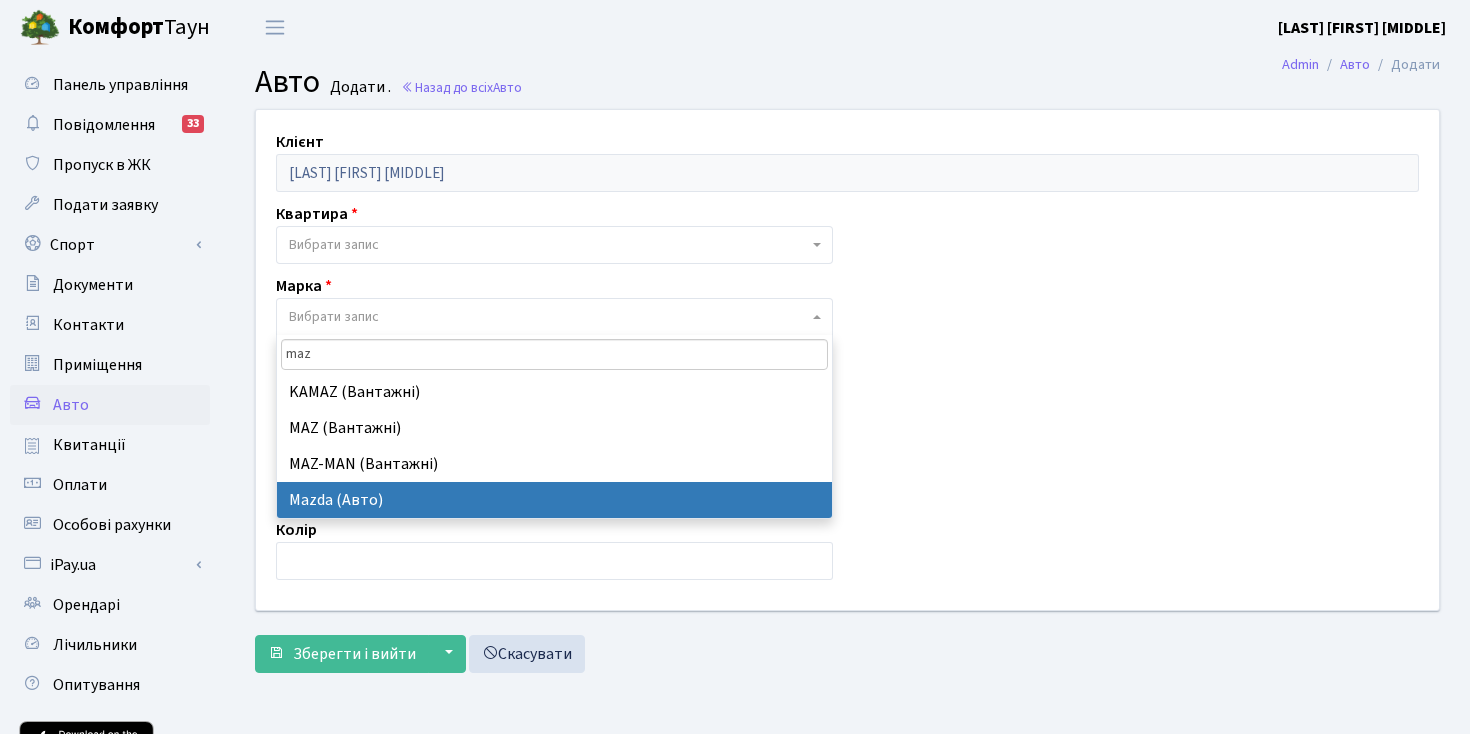 select on "87" 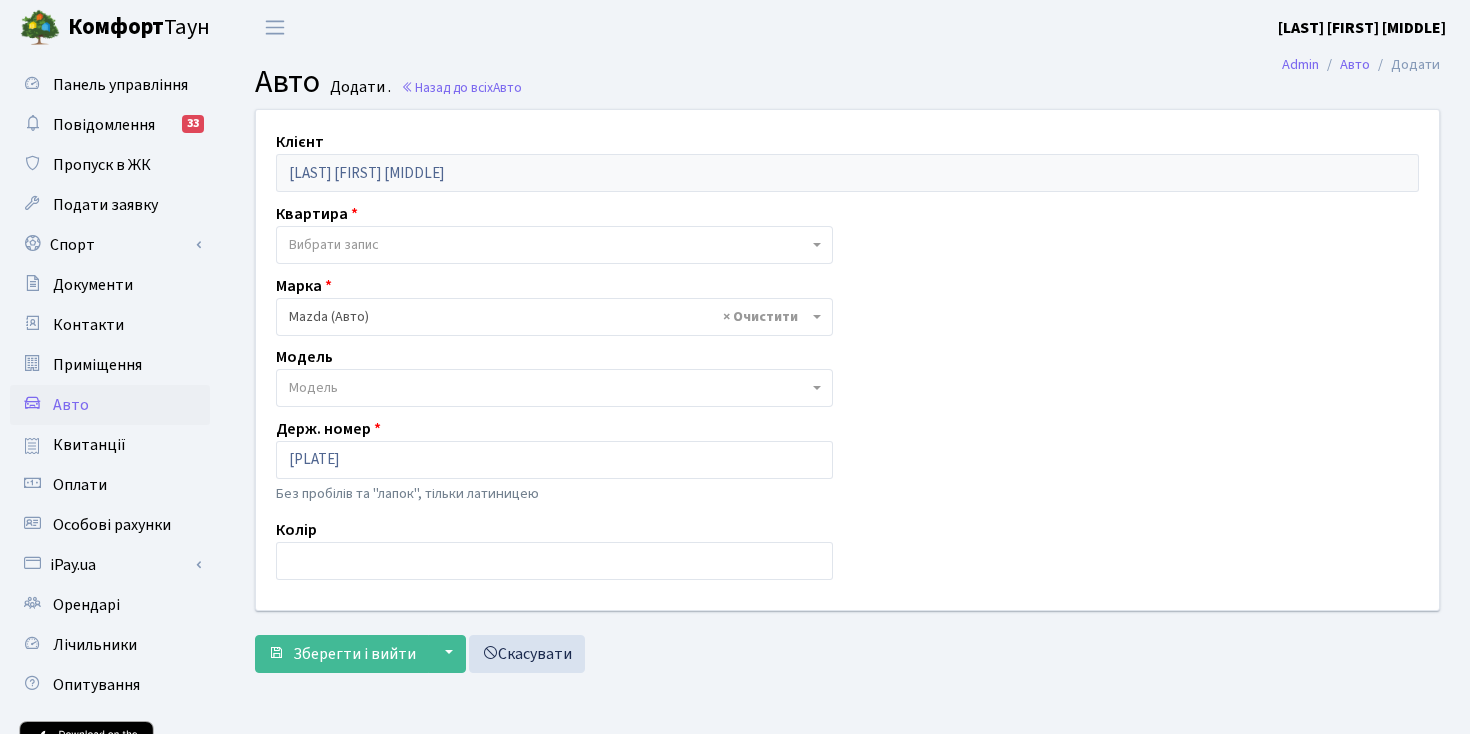 click on "Модель" at bounding box center [548, 388] 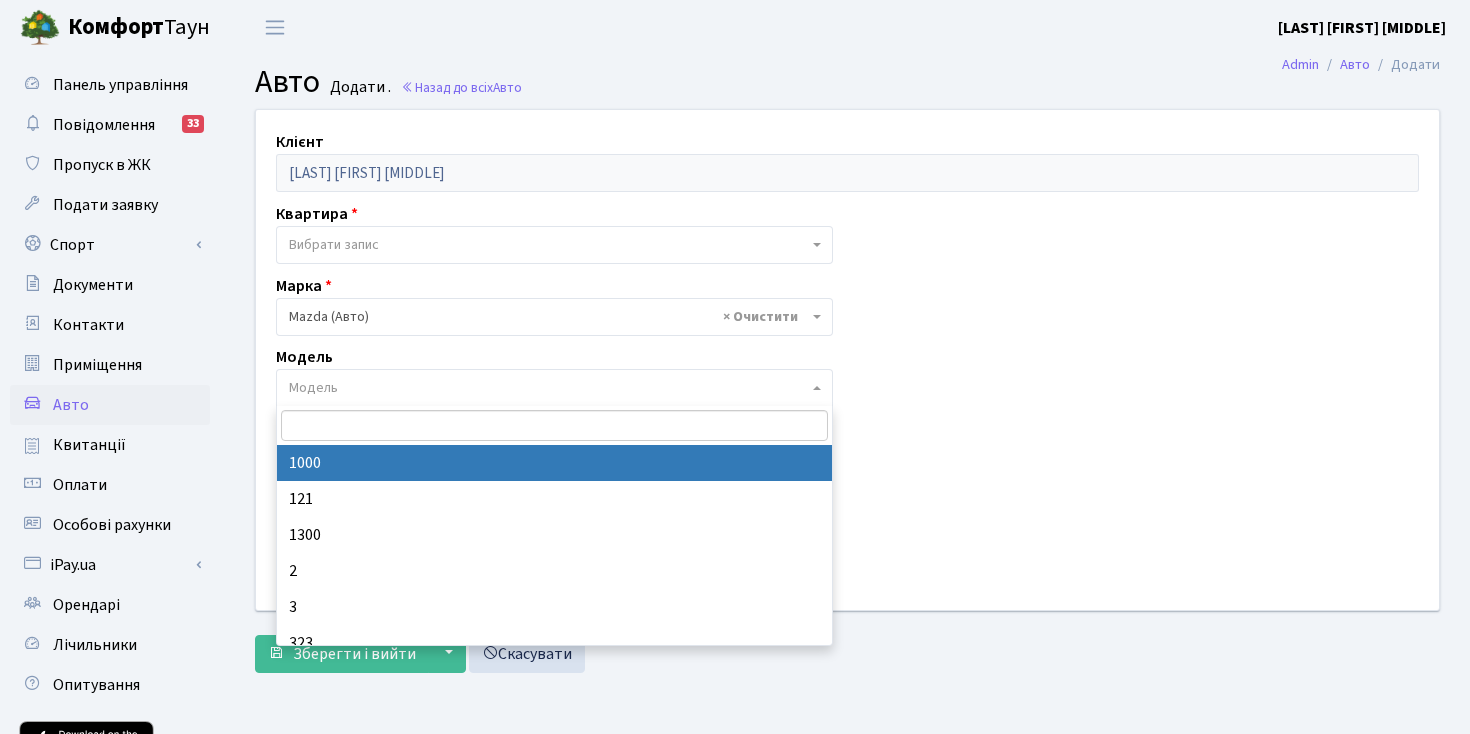 type on "6" 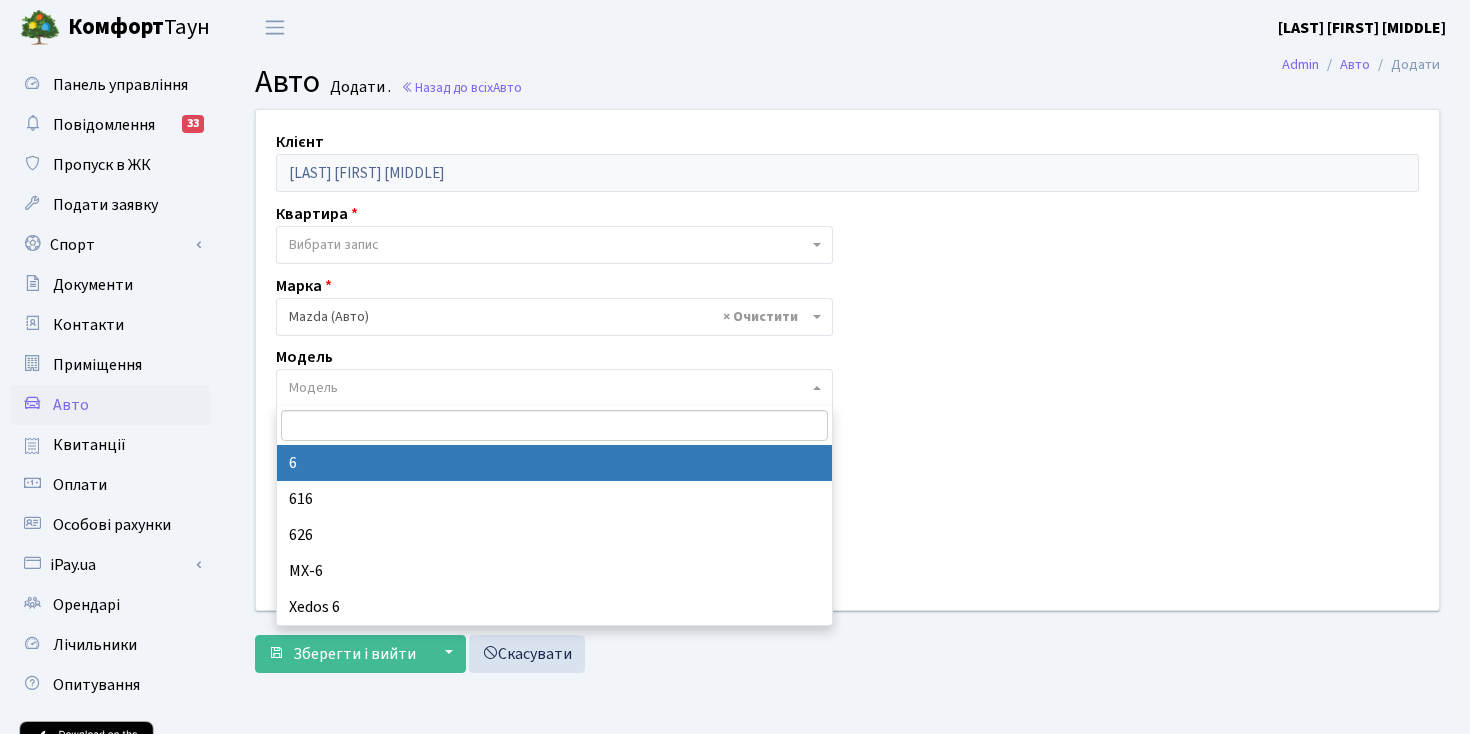 select on "2765" 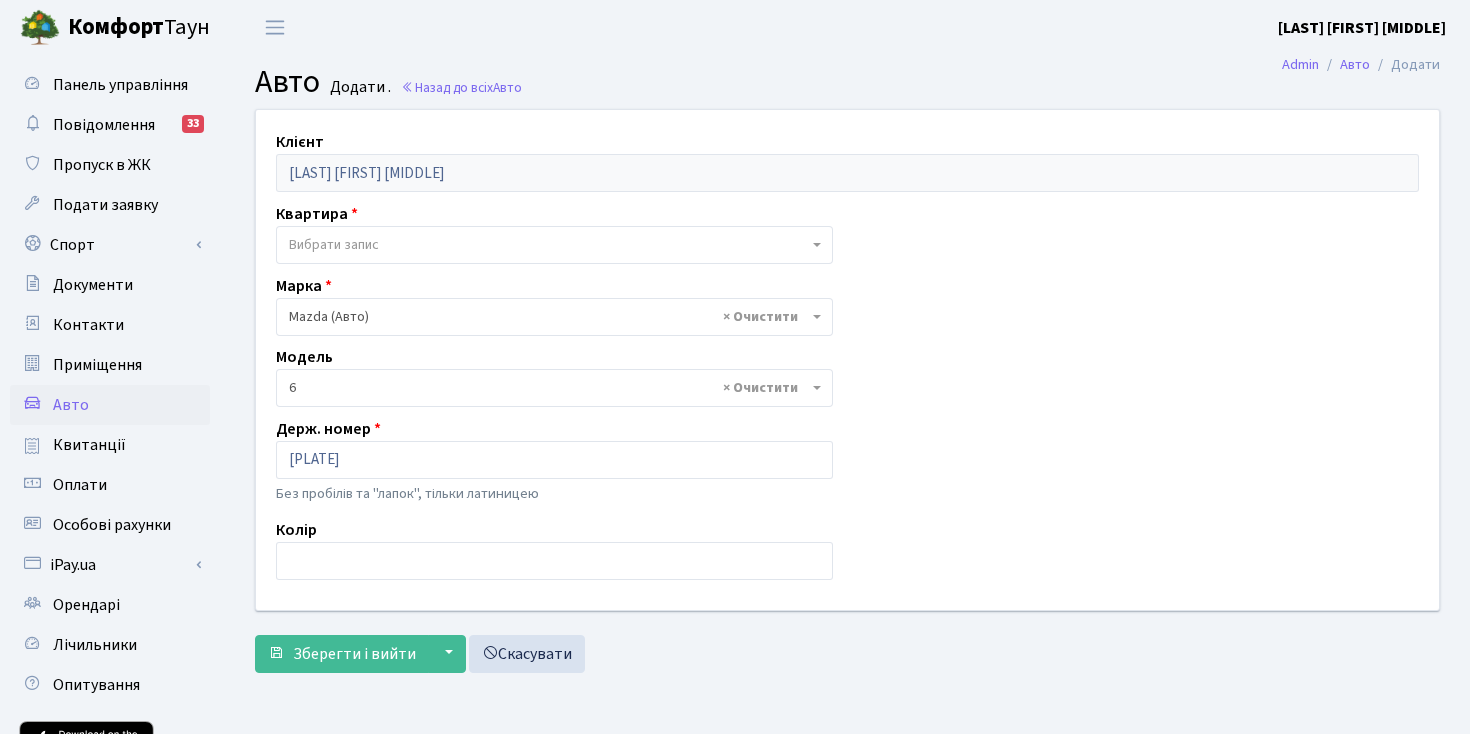 click on "Вибрати запис" at bounding box center [334, 245] 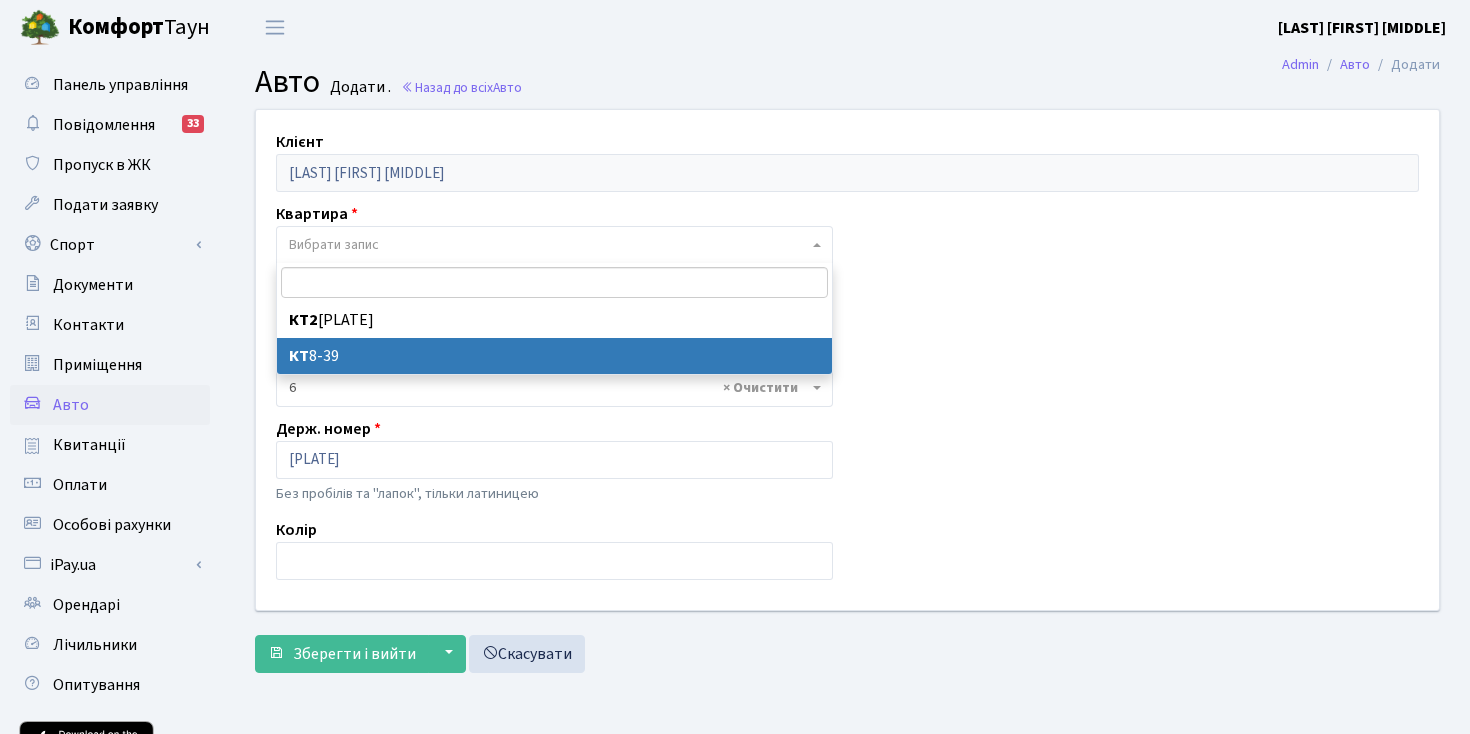select on "172093" 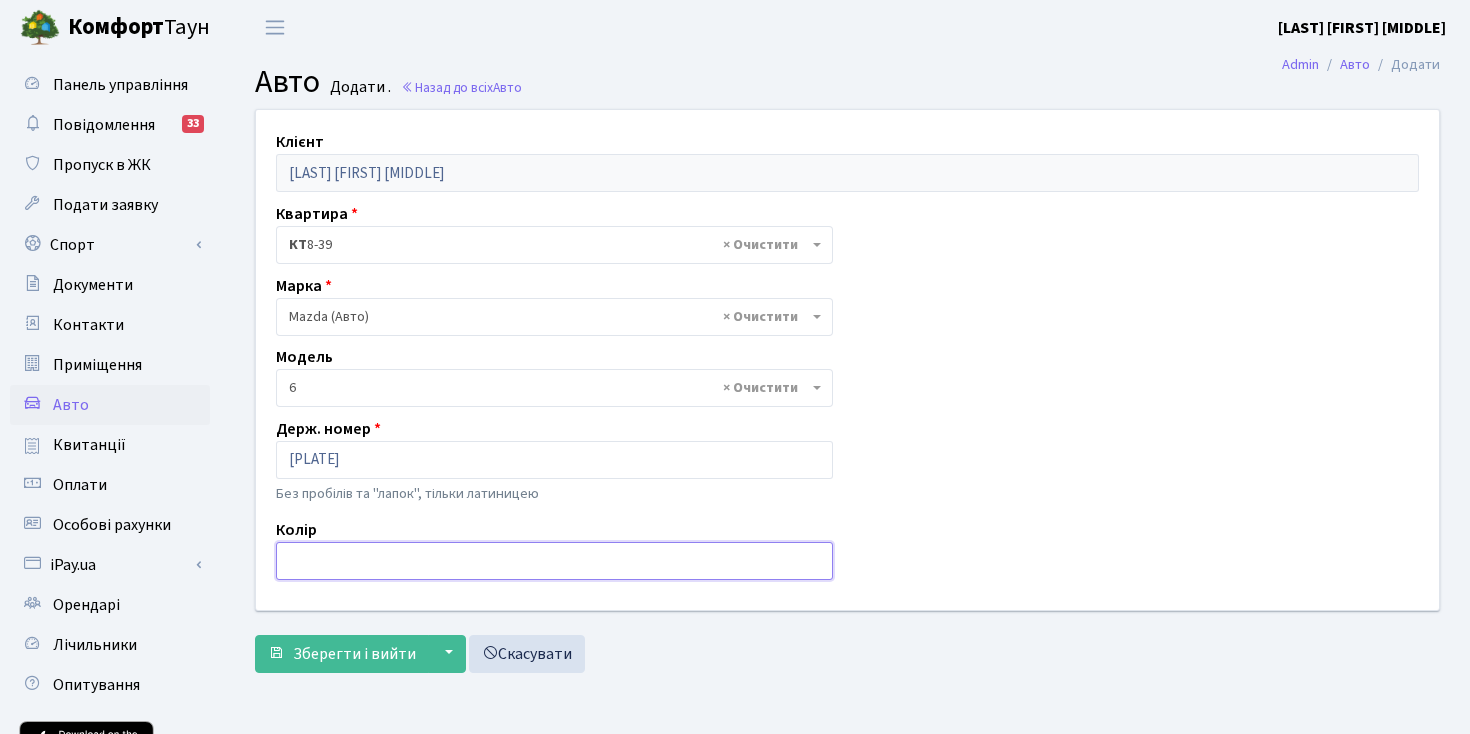 click at bounding box center [554, 561] 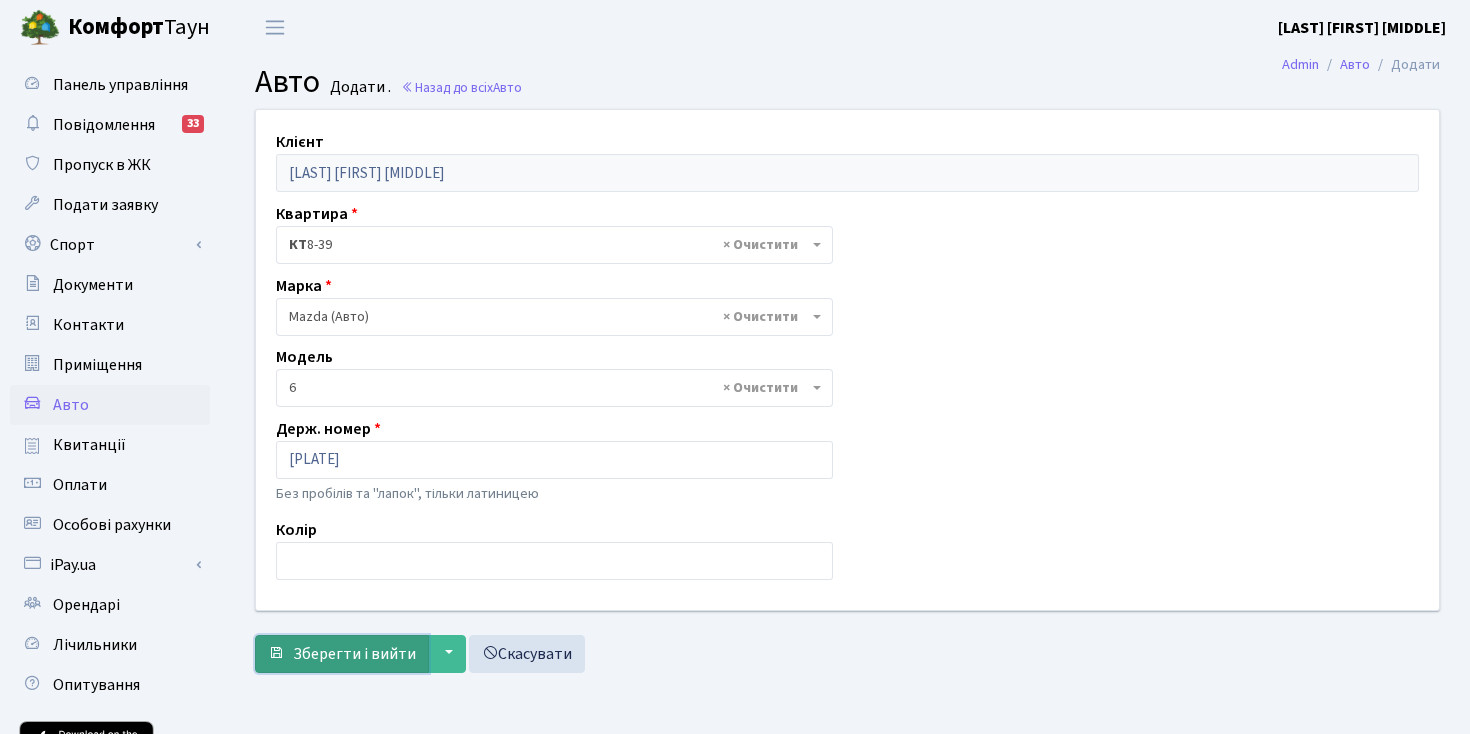 click on "Зберегти і вийти" at bounding box center [354, 654] 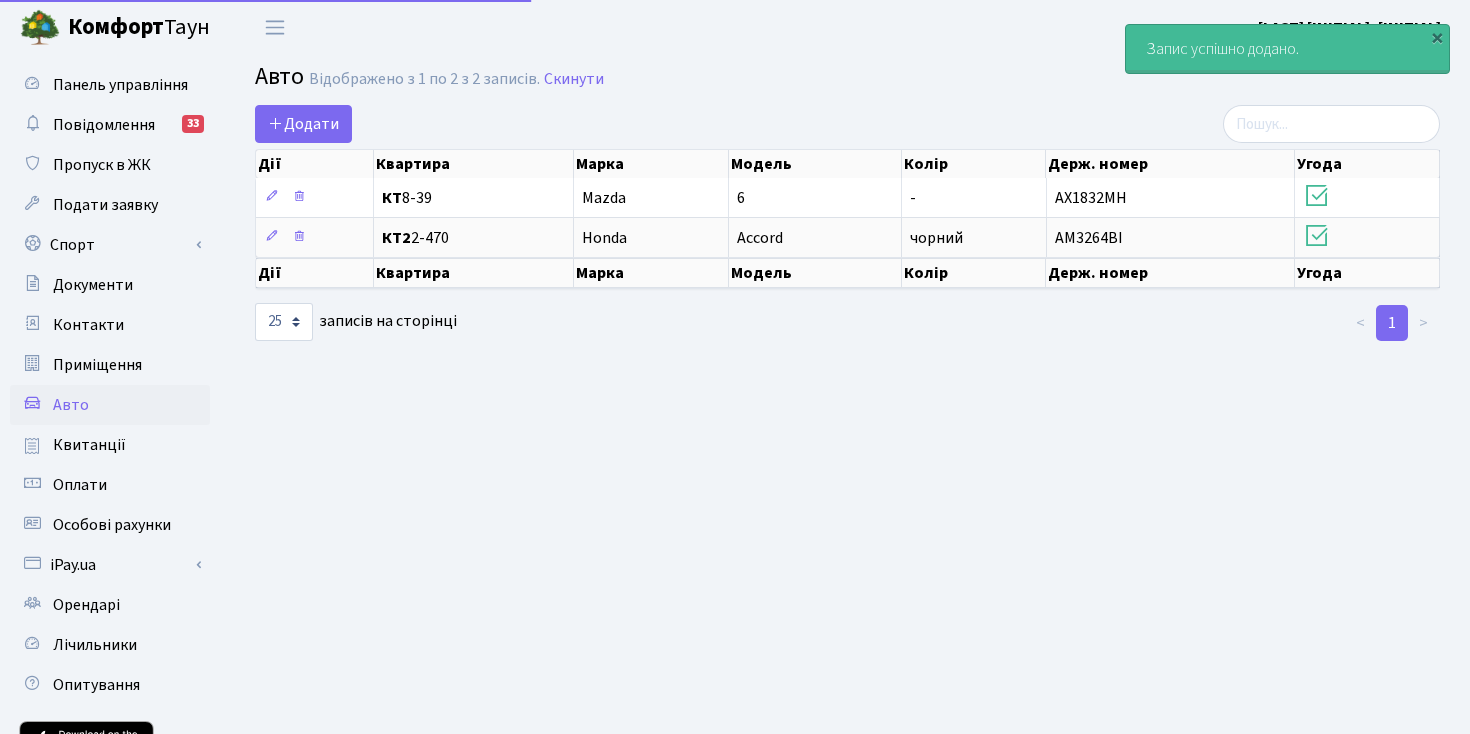 select on "25" 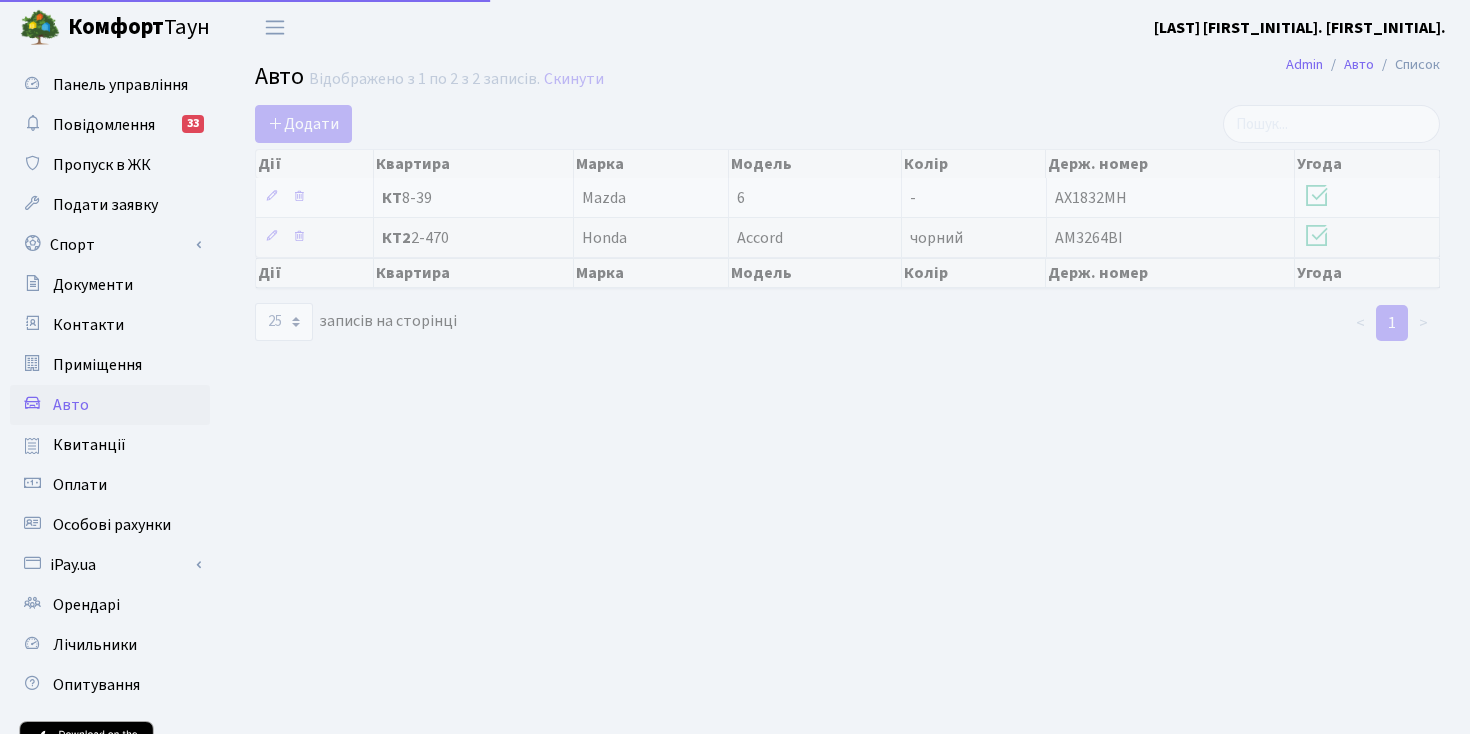 select on "25" 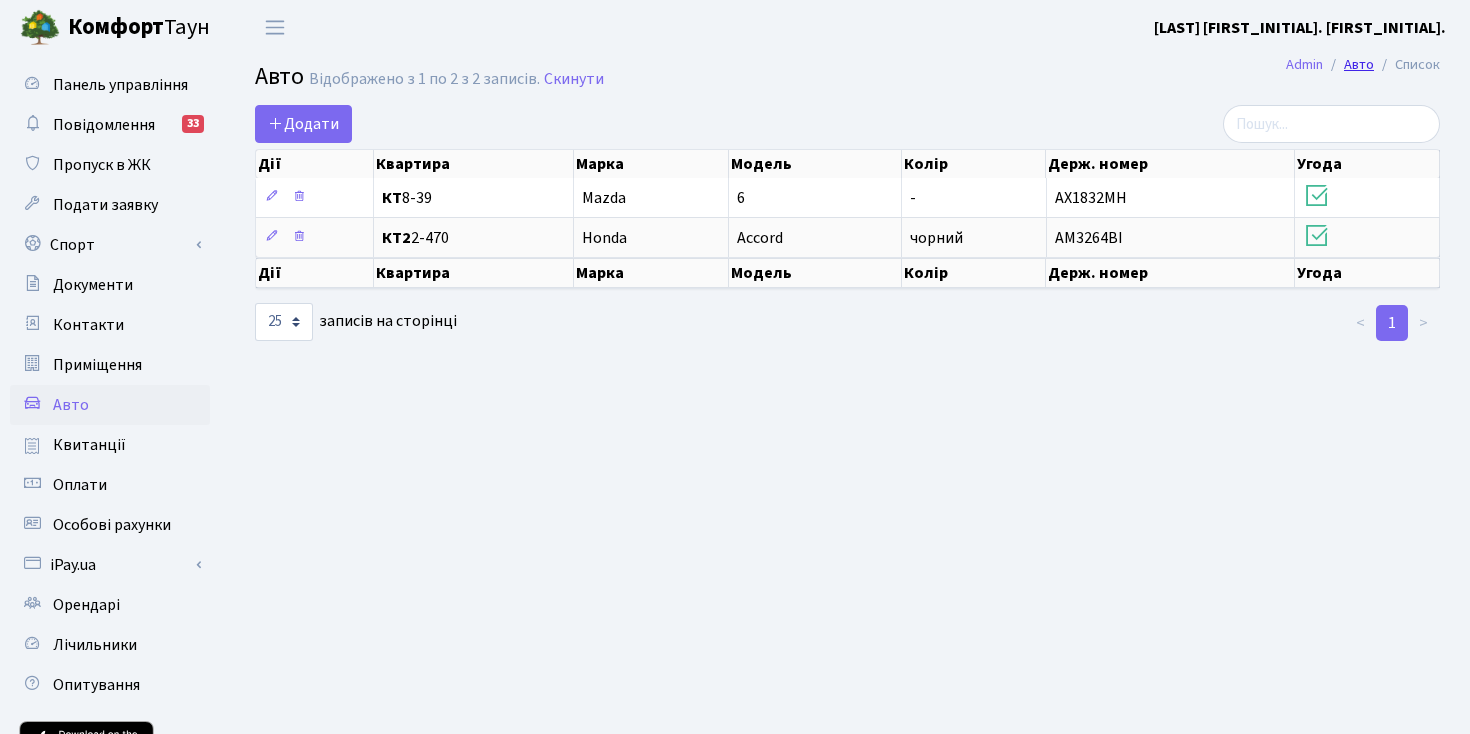 click on "Авто" at bounding box center (1359, 64) 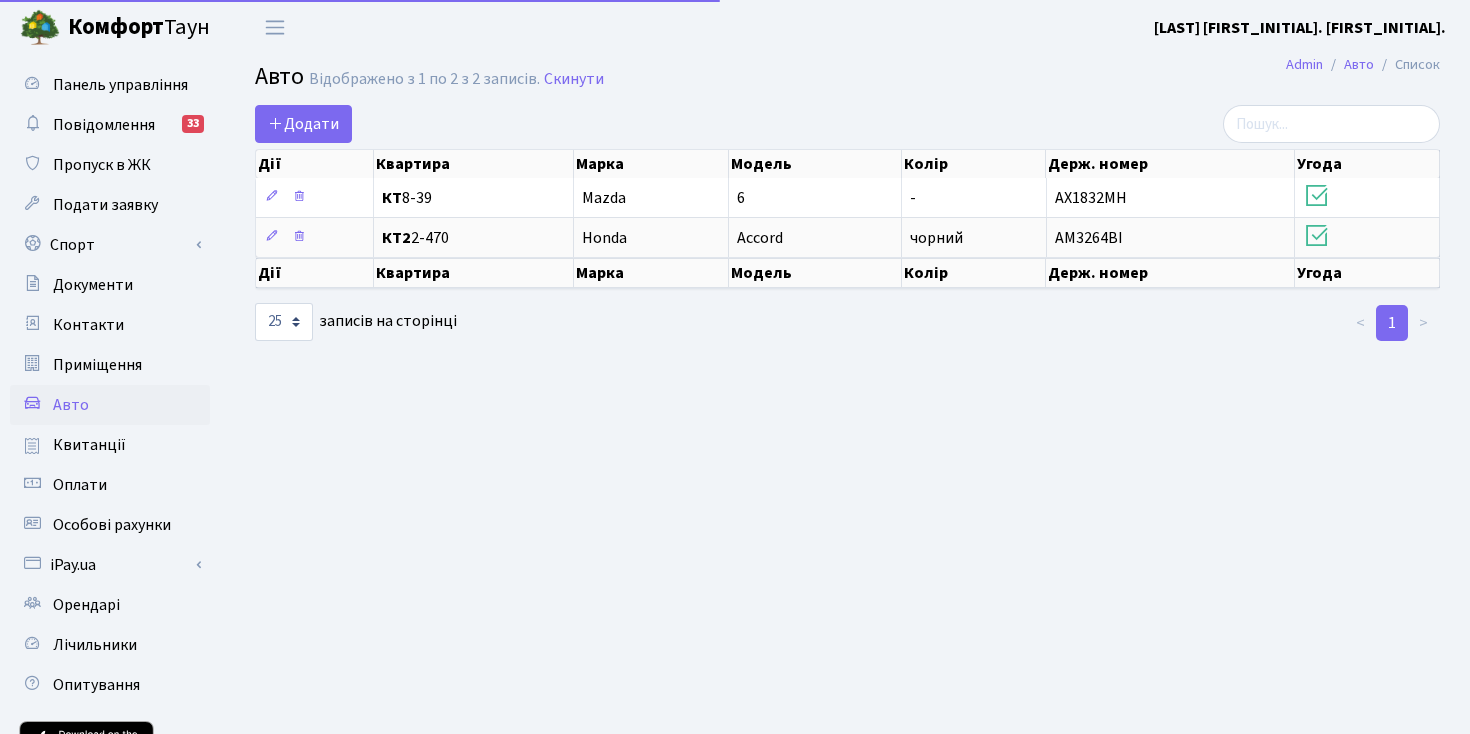 select on "25" 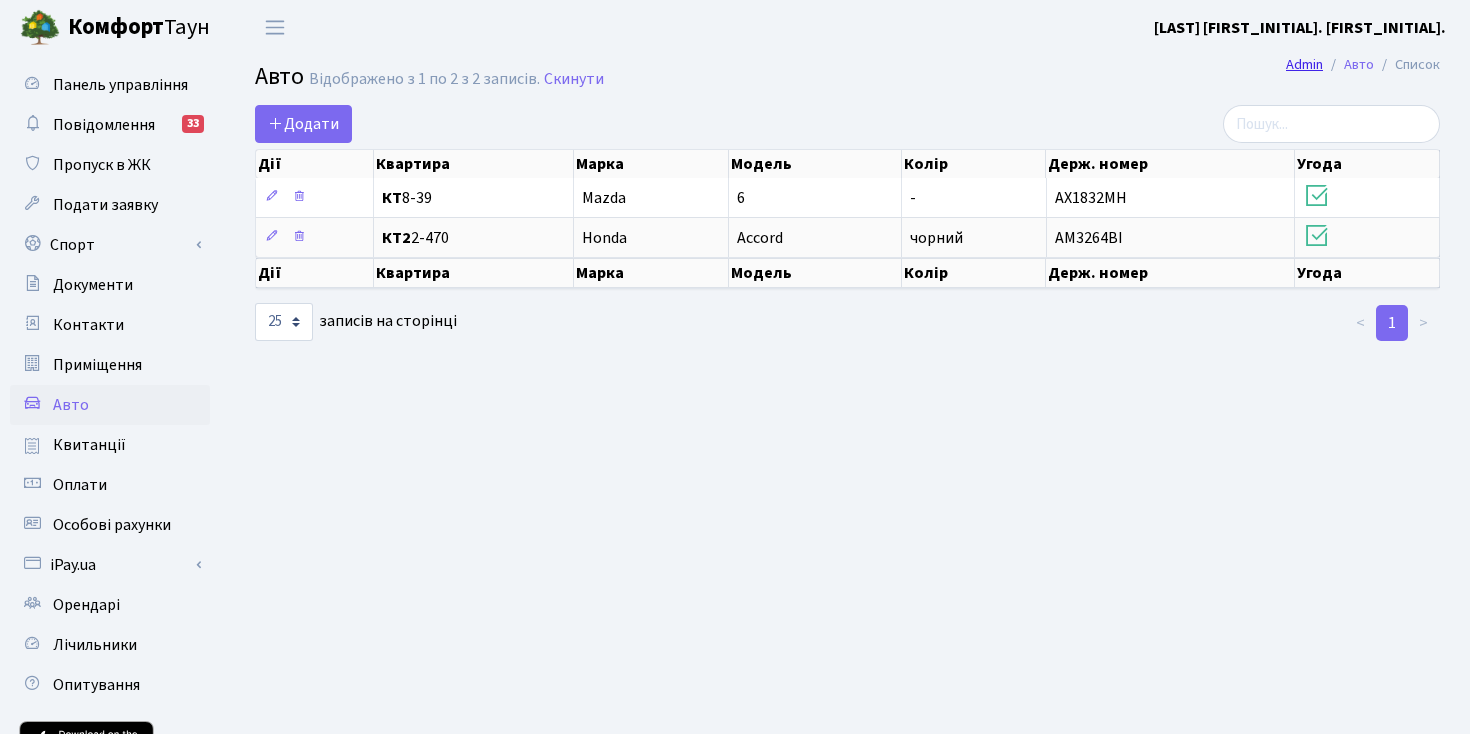 click on "Admin" at bounding box center [1304, 64] 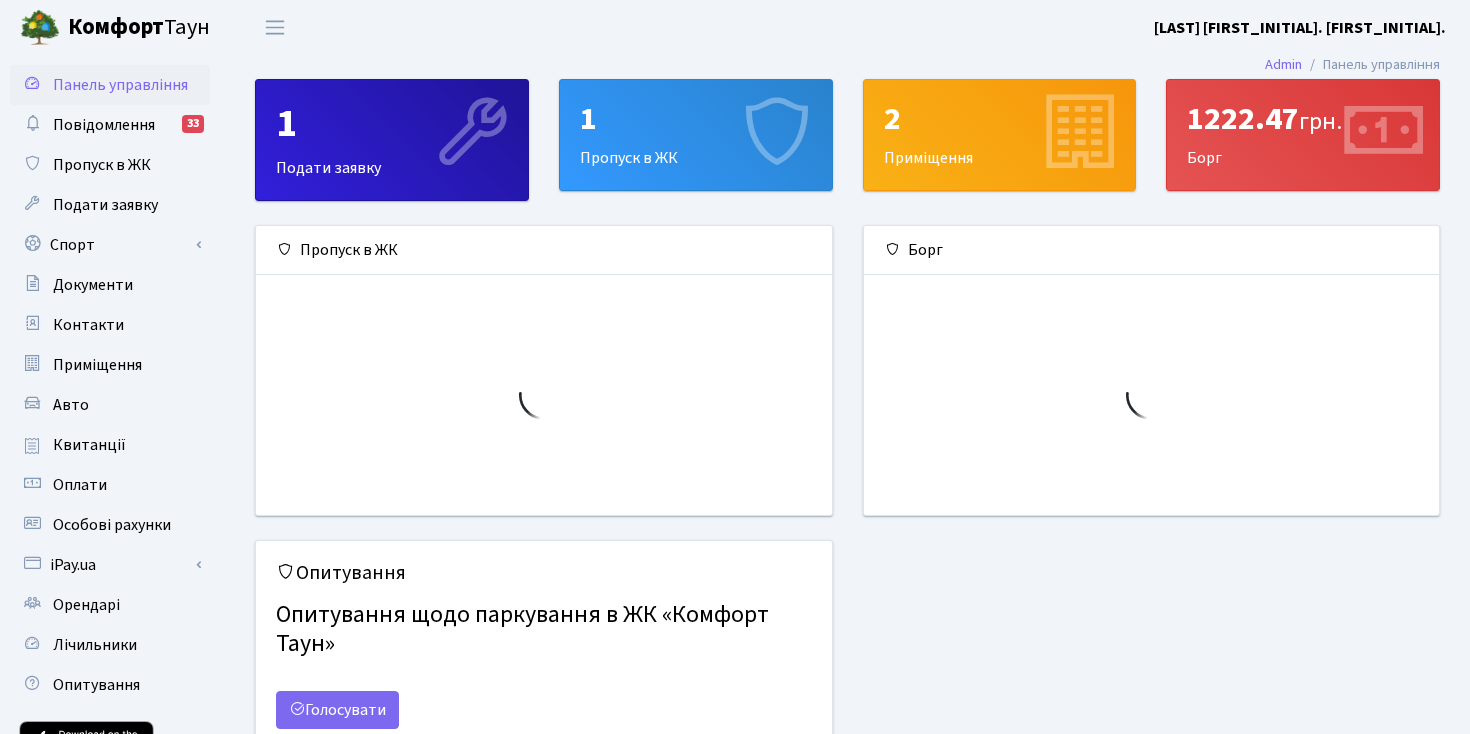 scroll, scrollTop: 0, scrollLeft: 0, axis: both 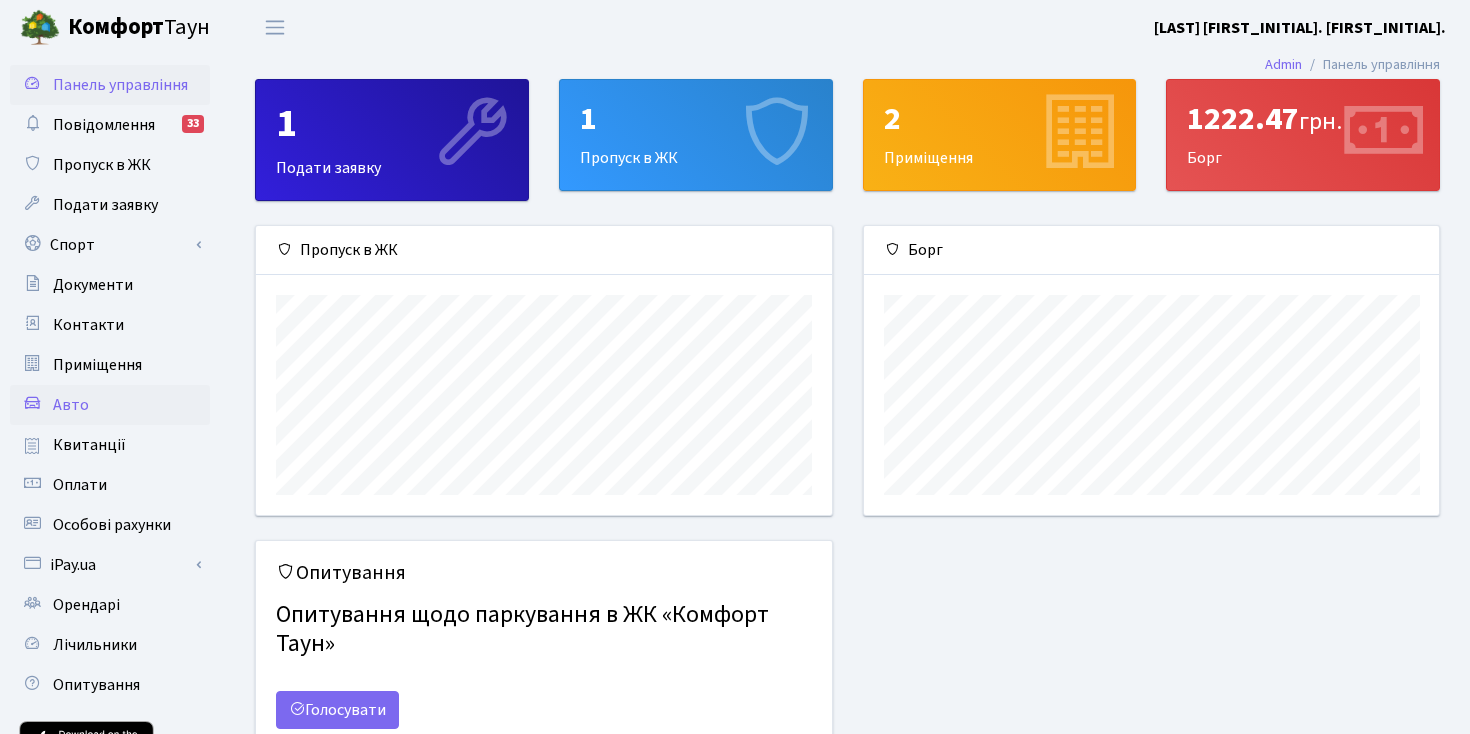 click on "Авто" at bounding box center (110, 405) 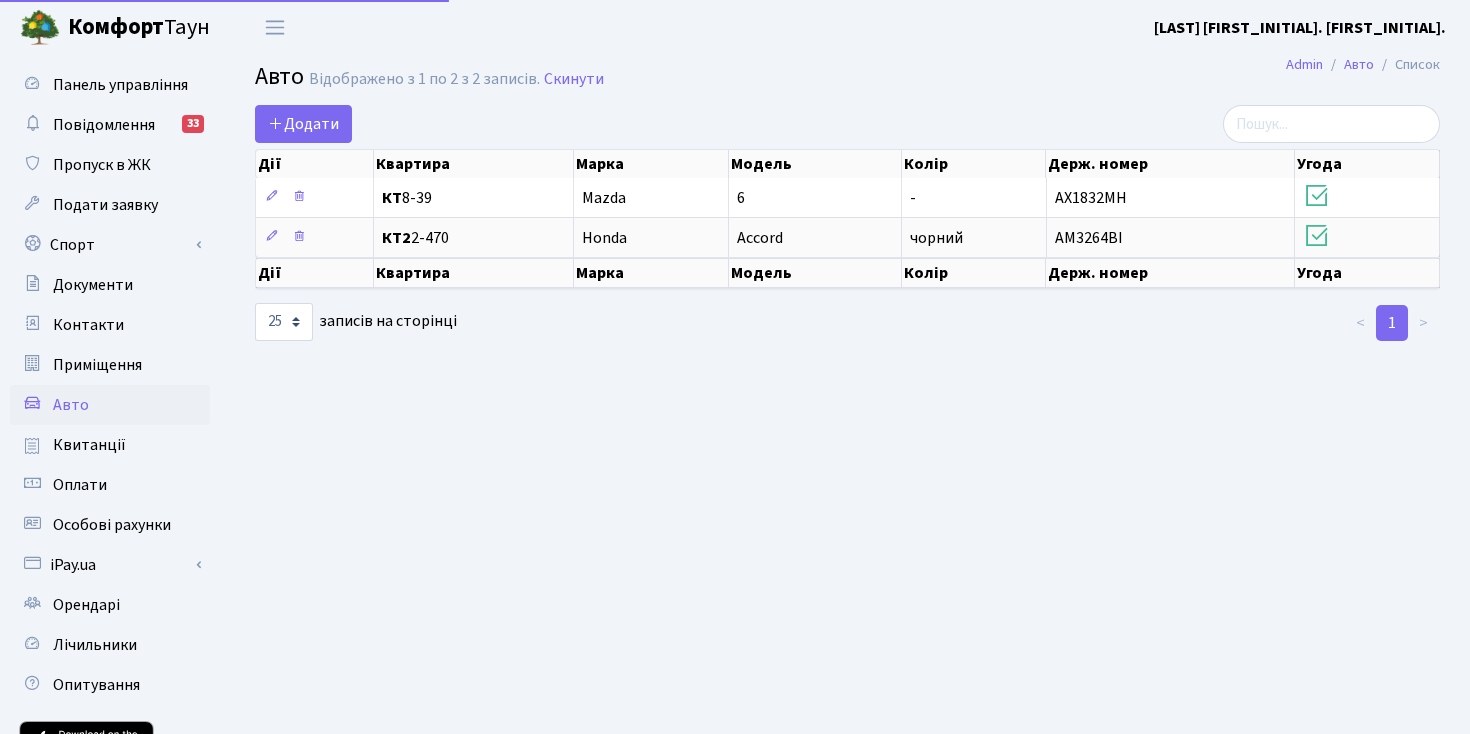 select on "25" 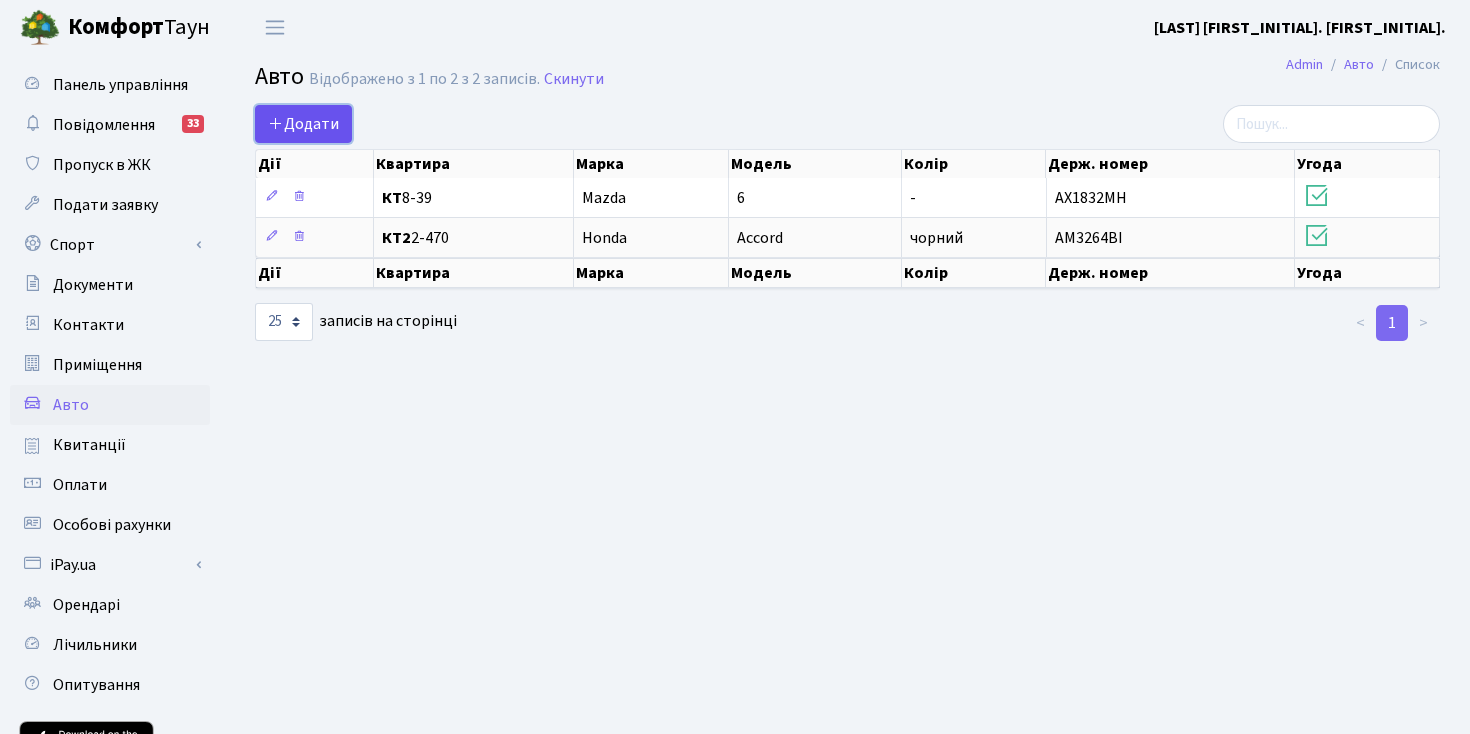 click on "Додати" at bounding box center (303, 124) 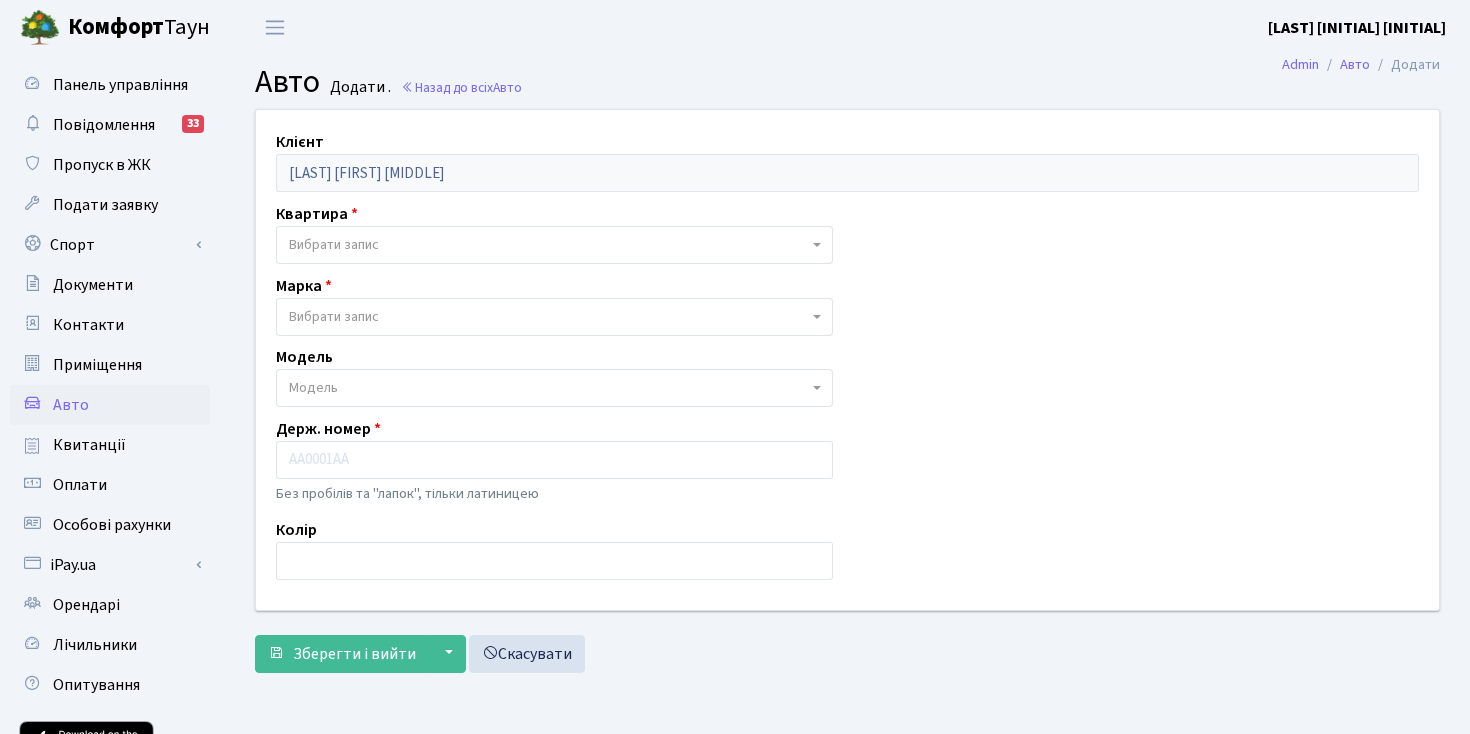 scroll, scrollTop: 0, scrollLeft: 0, axis: both 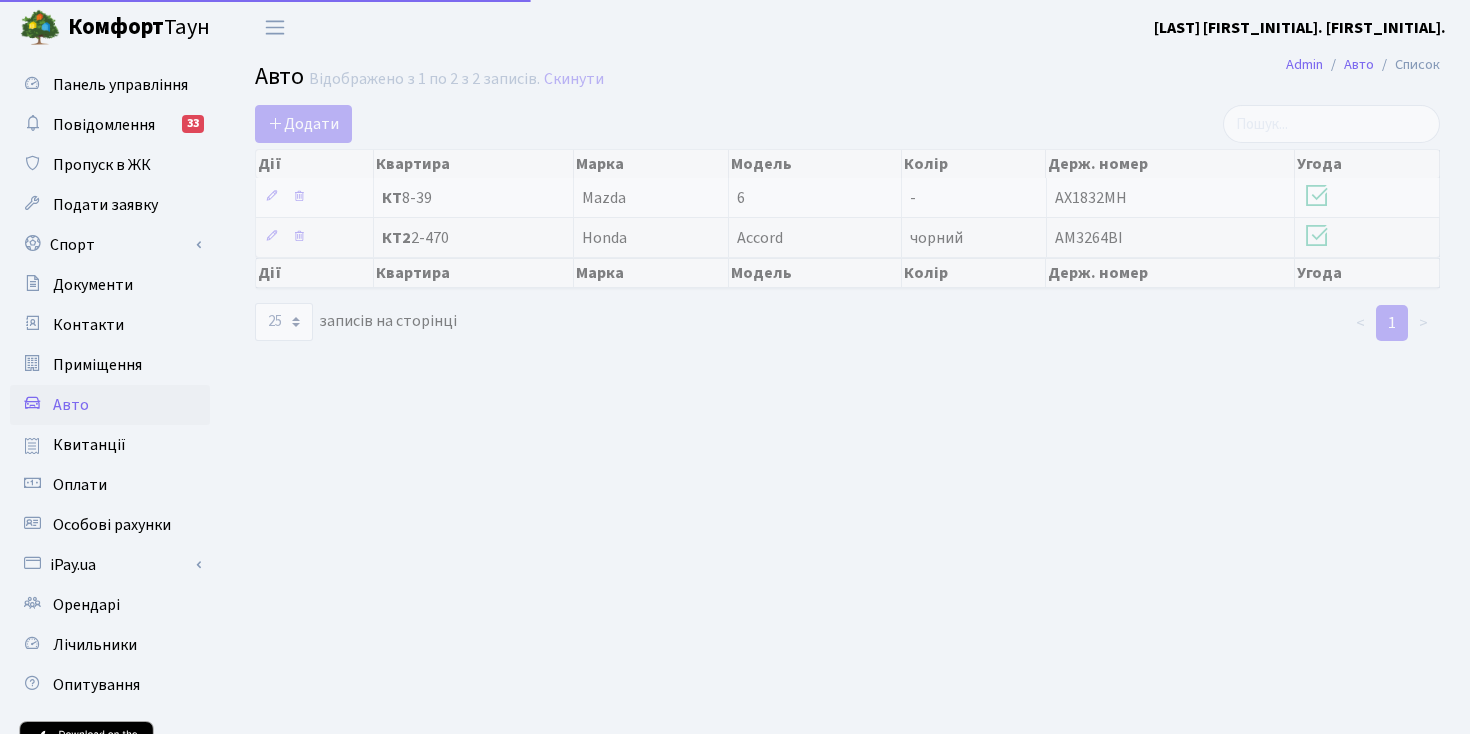 select on "25" 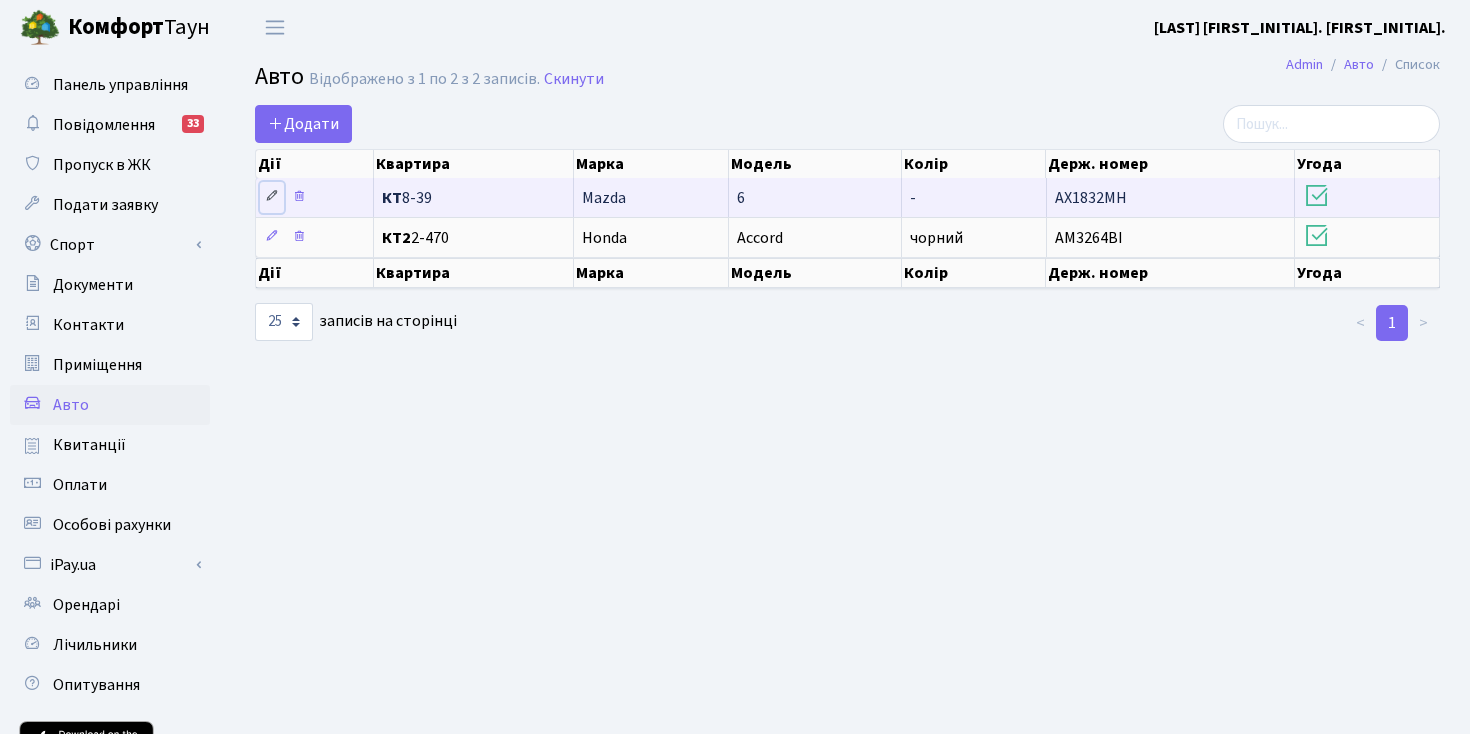 click at bounding box center (272, 196) 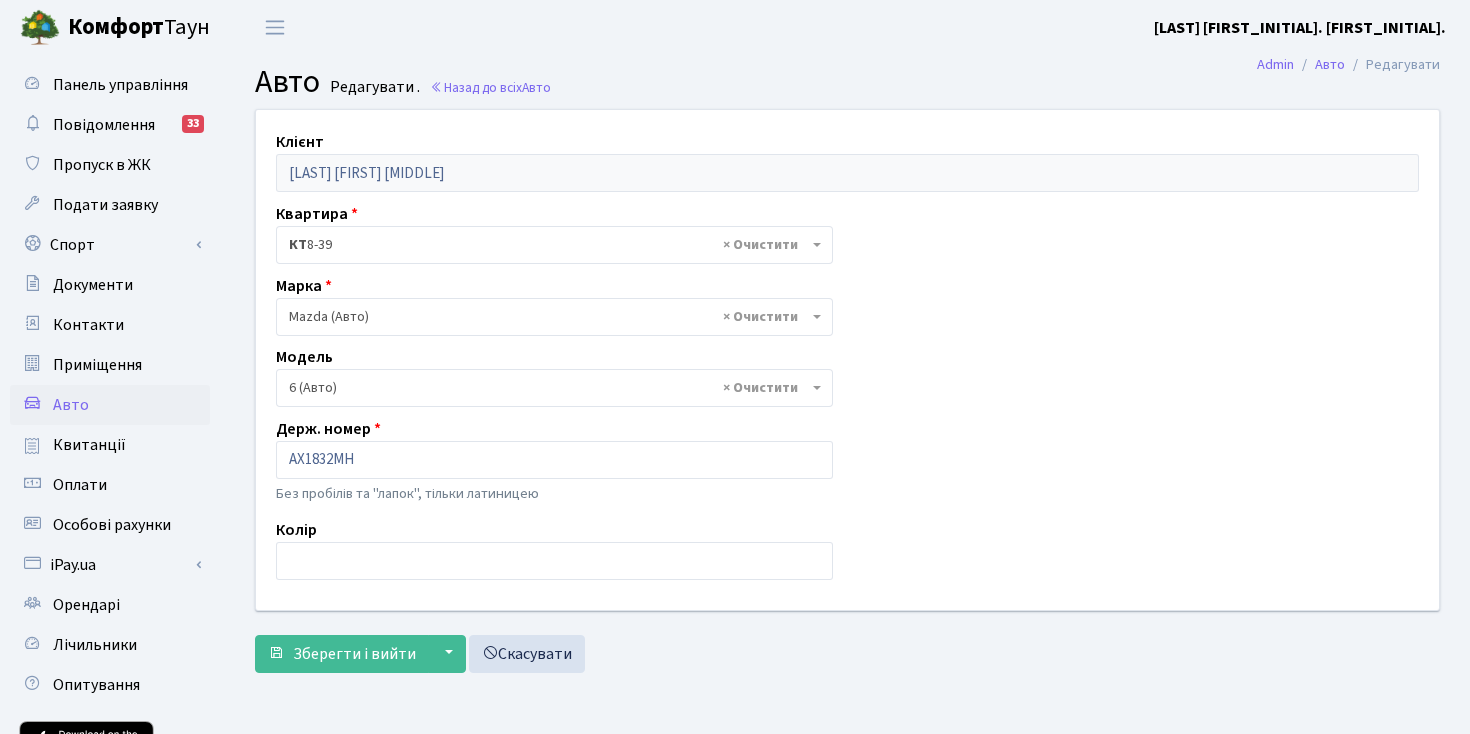 select on "55" 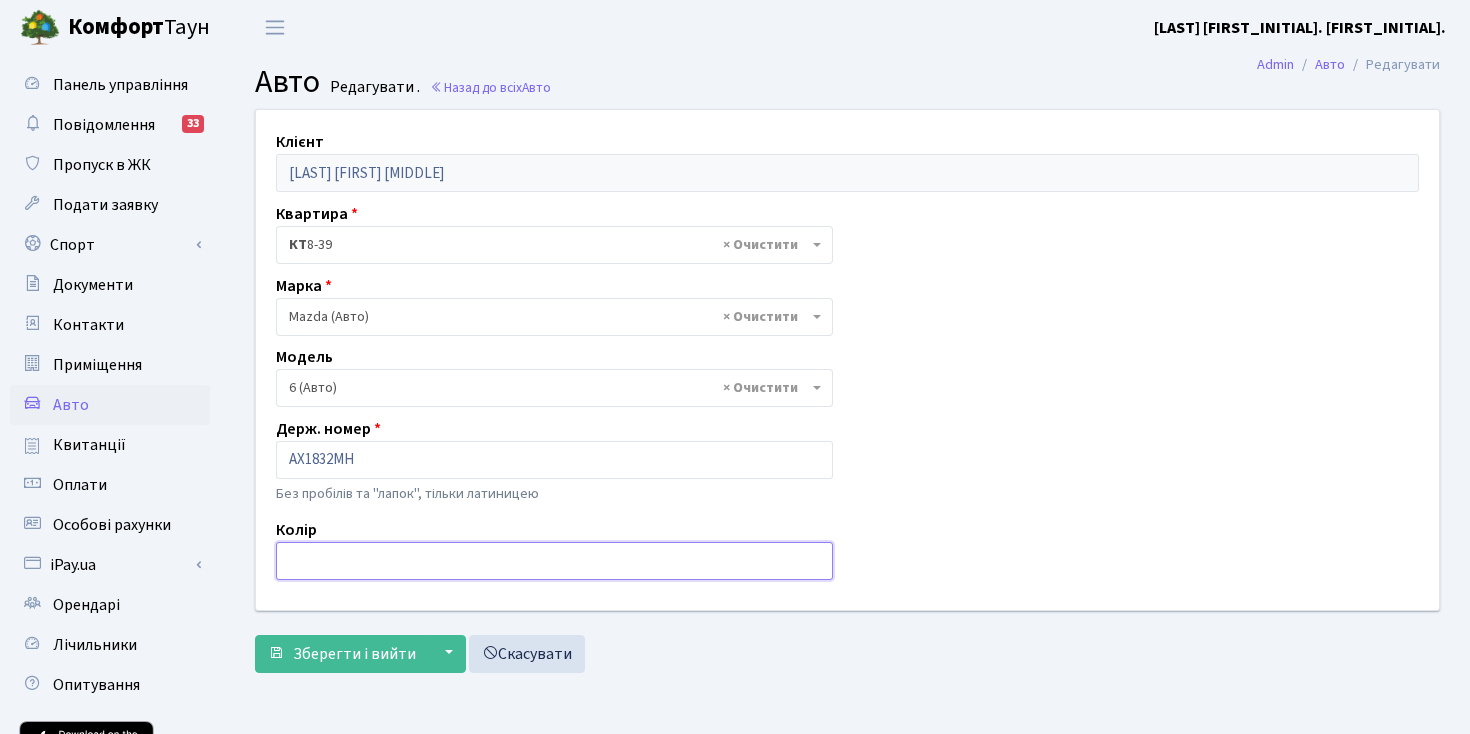 click at bounding box center (554, 561) 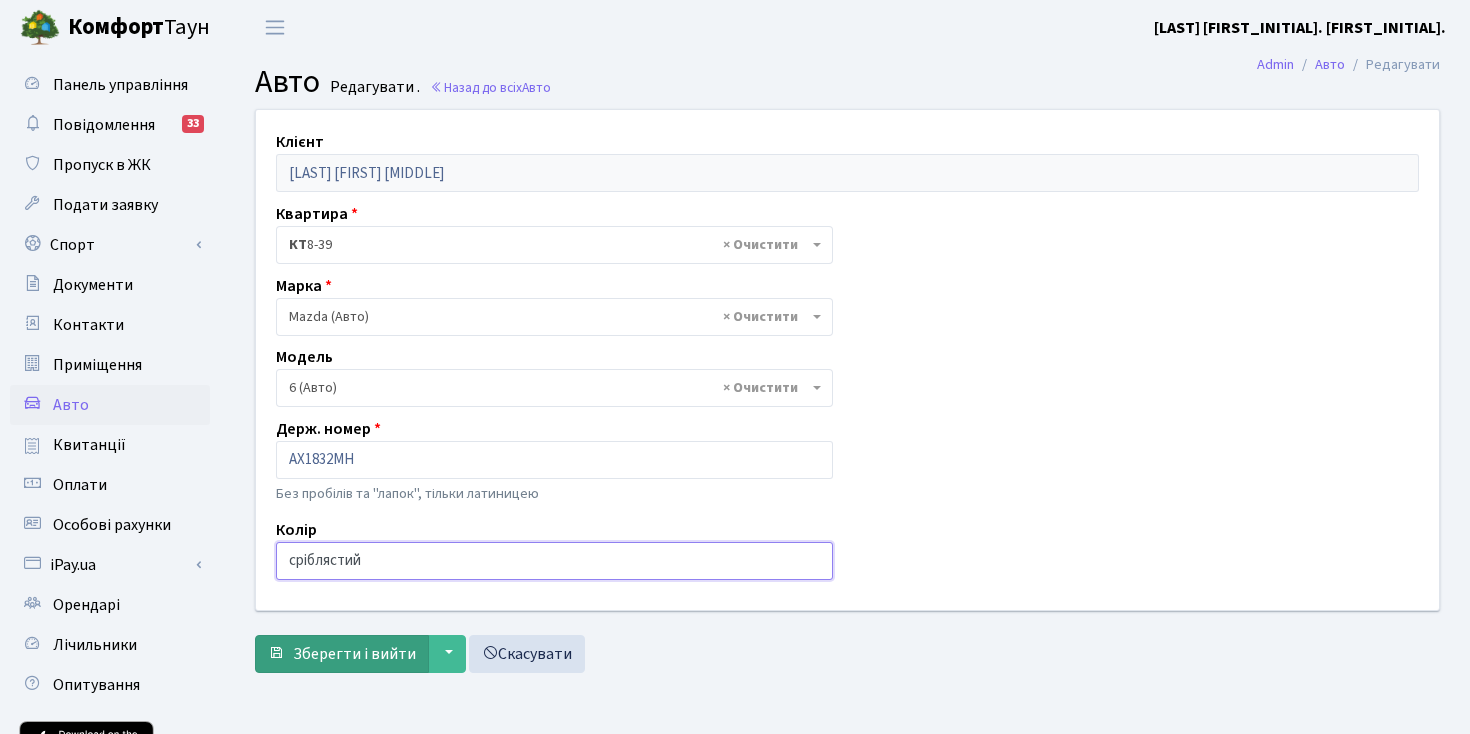 type on "сріблястий" 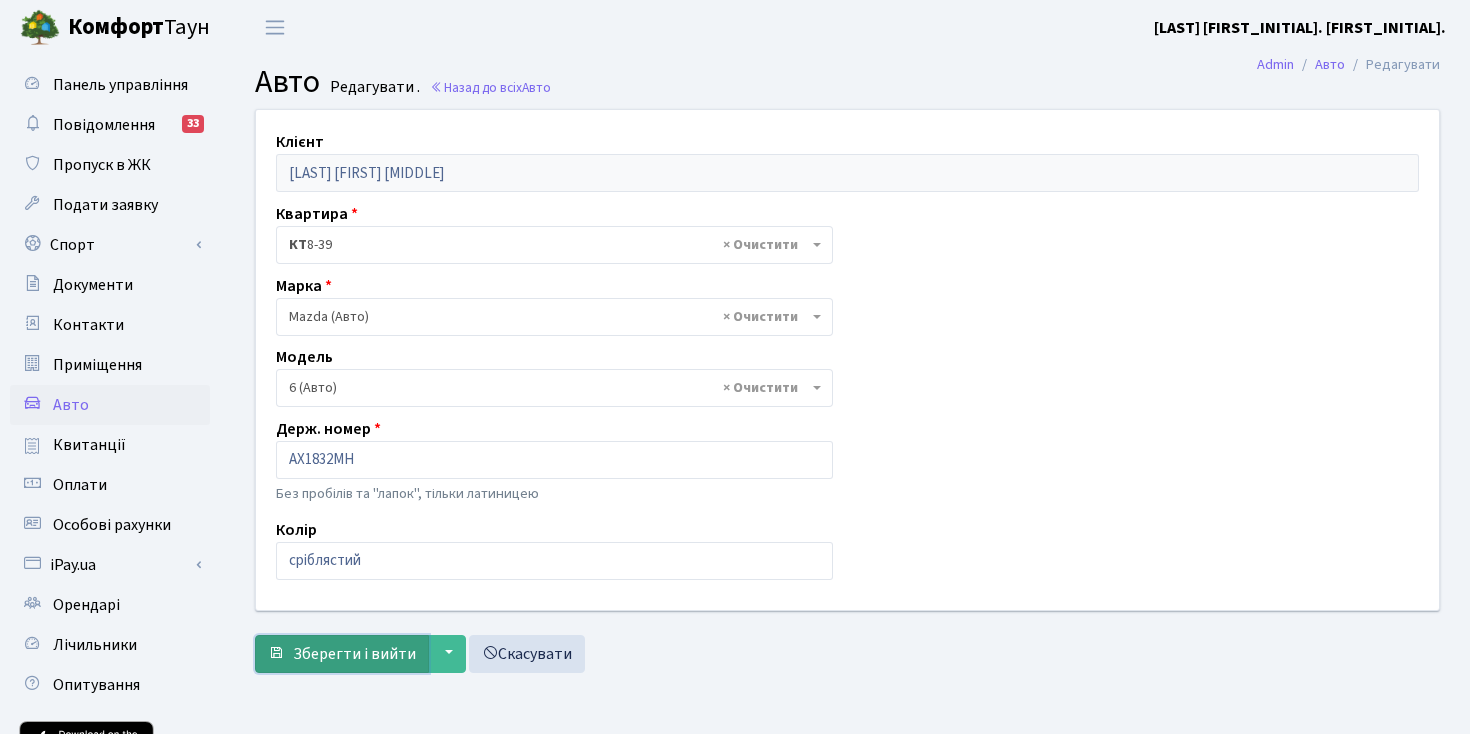 click on "Зберегти і вийти" at bounding box center [354, 654] 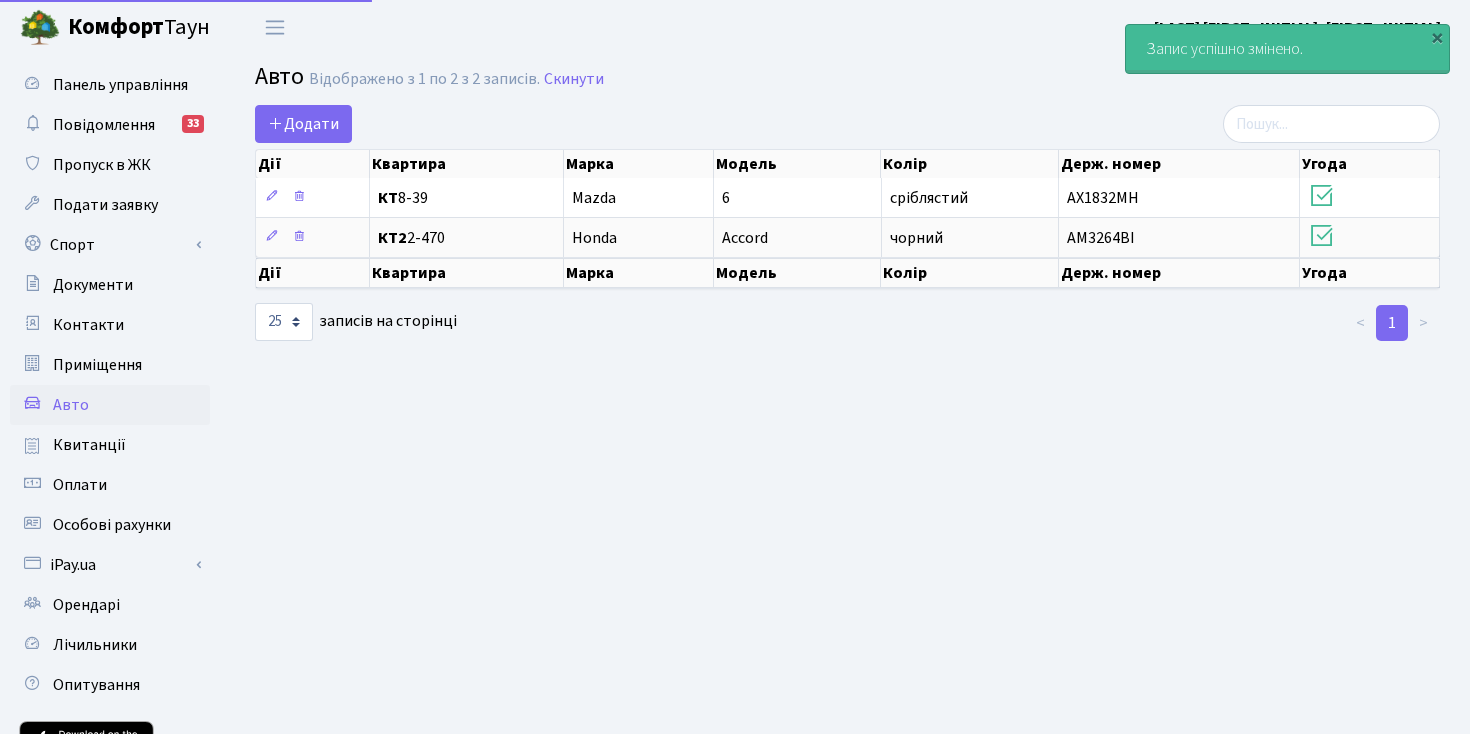 select on "25" 